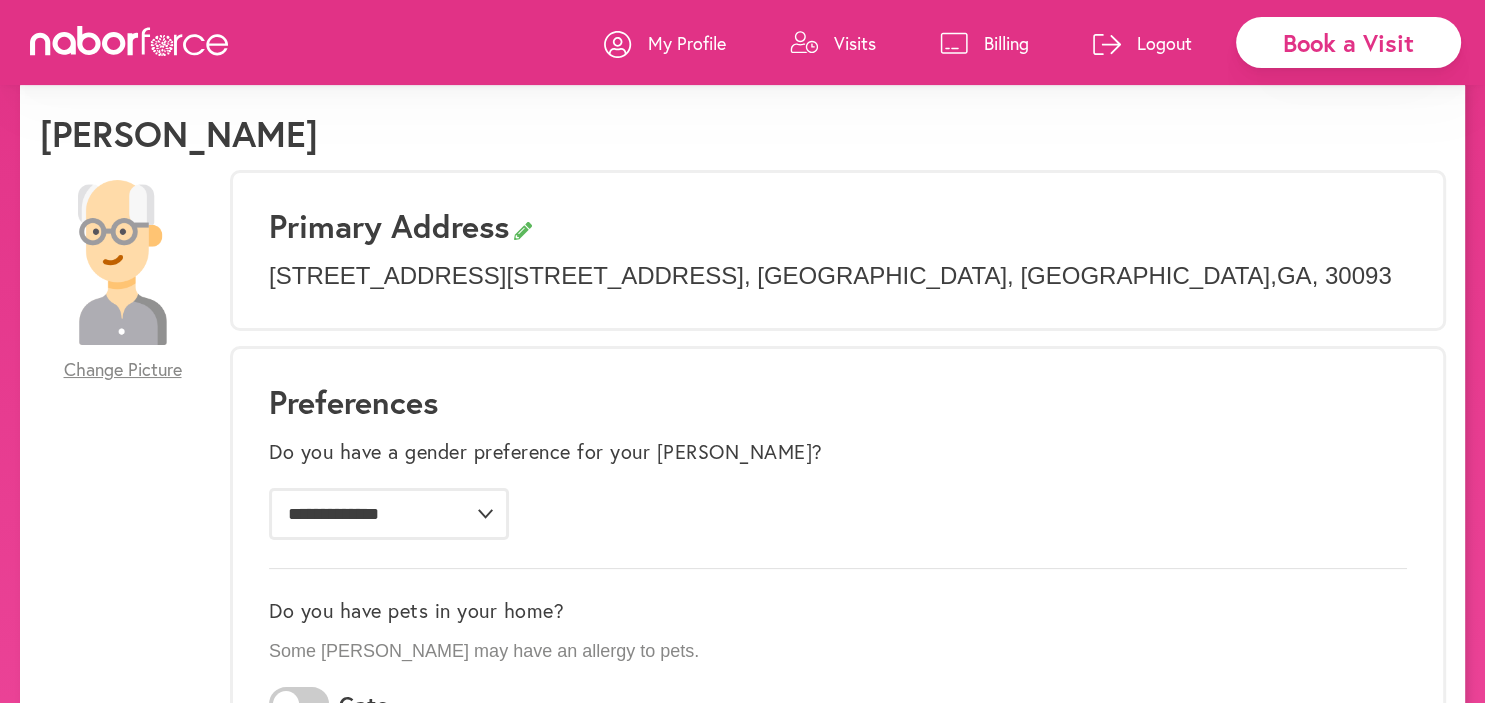 scroll, scrollTop: 0, scrollLeft: 0, axis: both 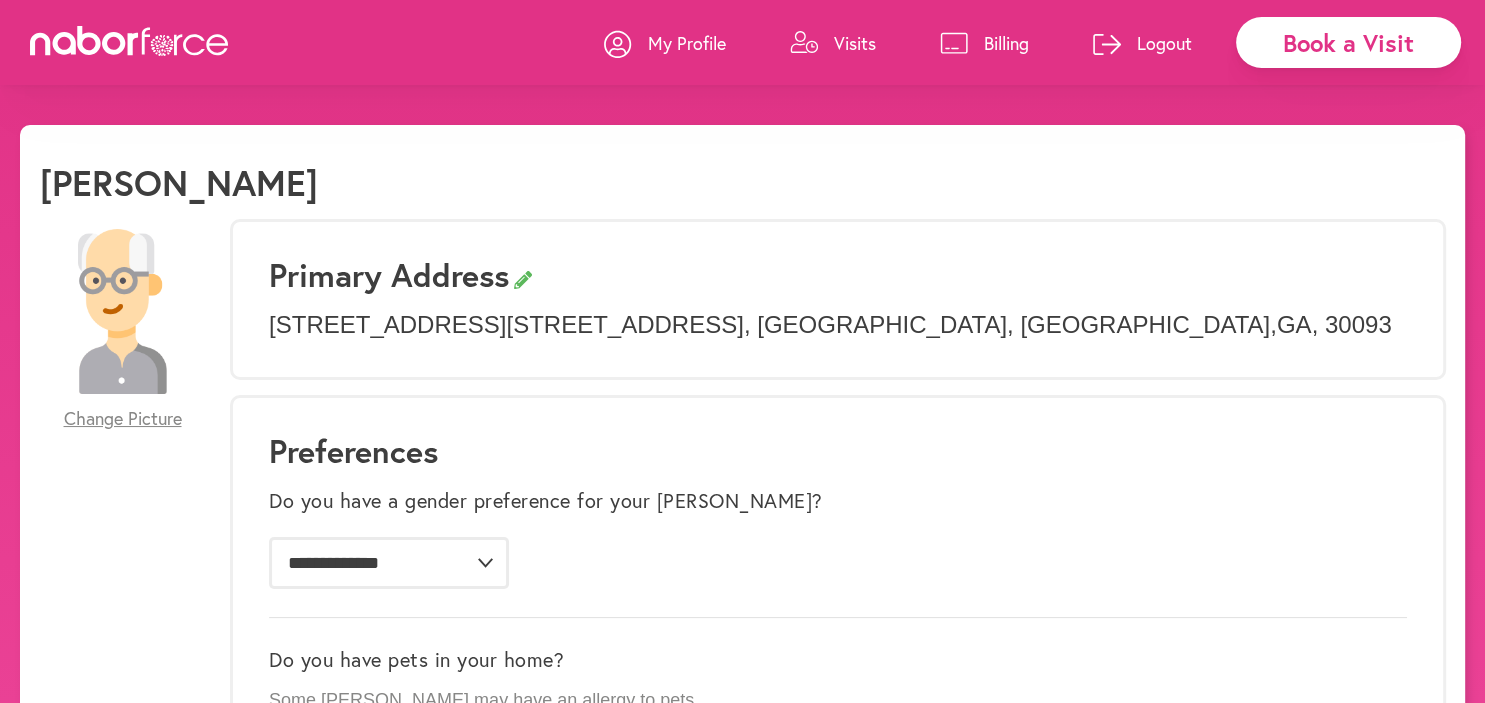 click on "Book a Visit" at bounding box center [1348, 42] 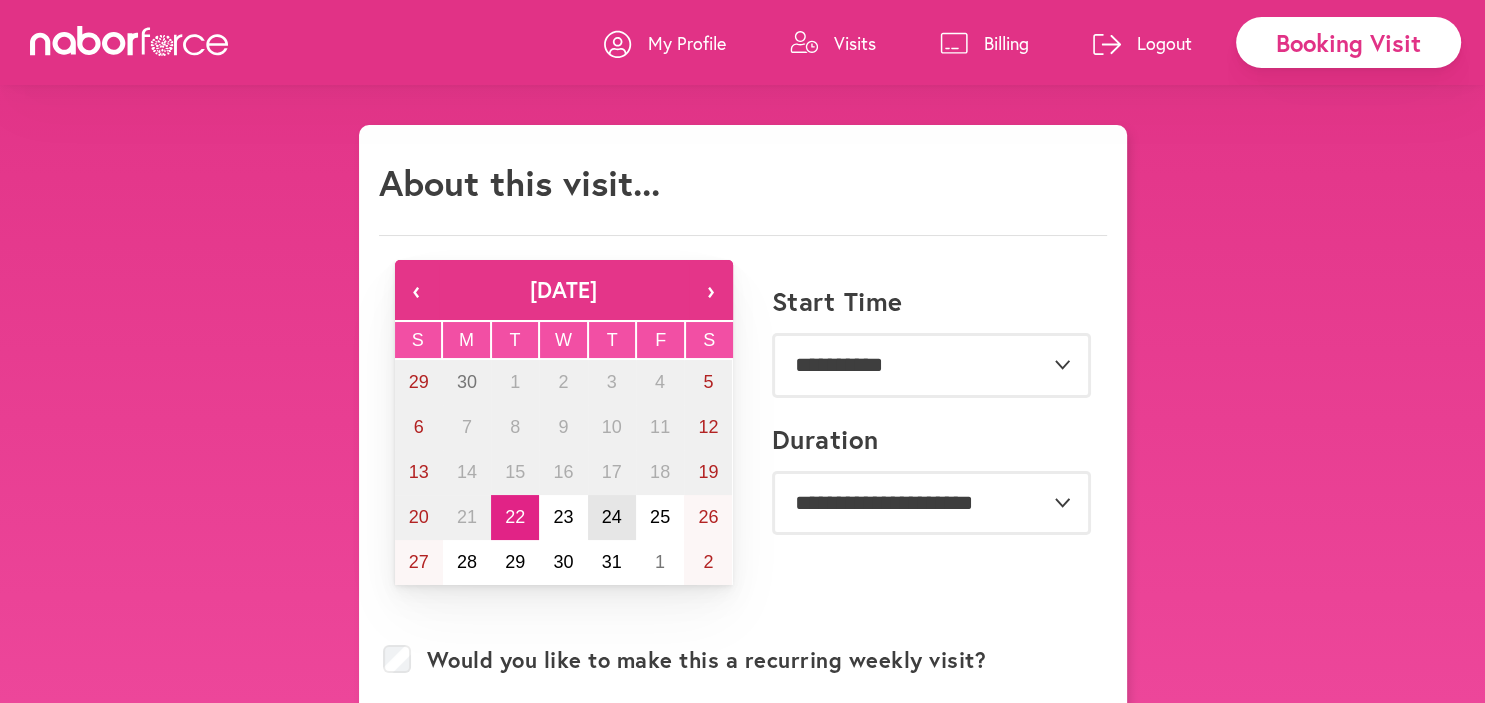 click on "24" at bounding box center [612, 517] 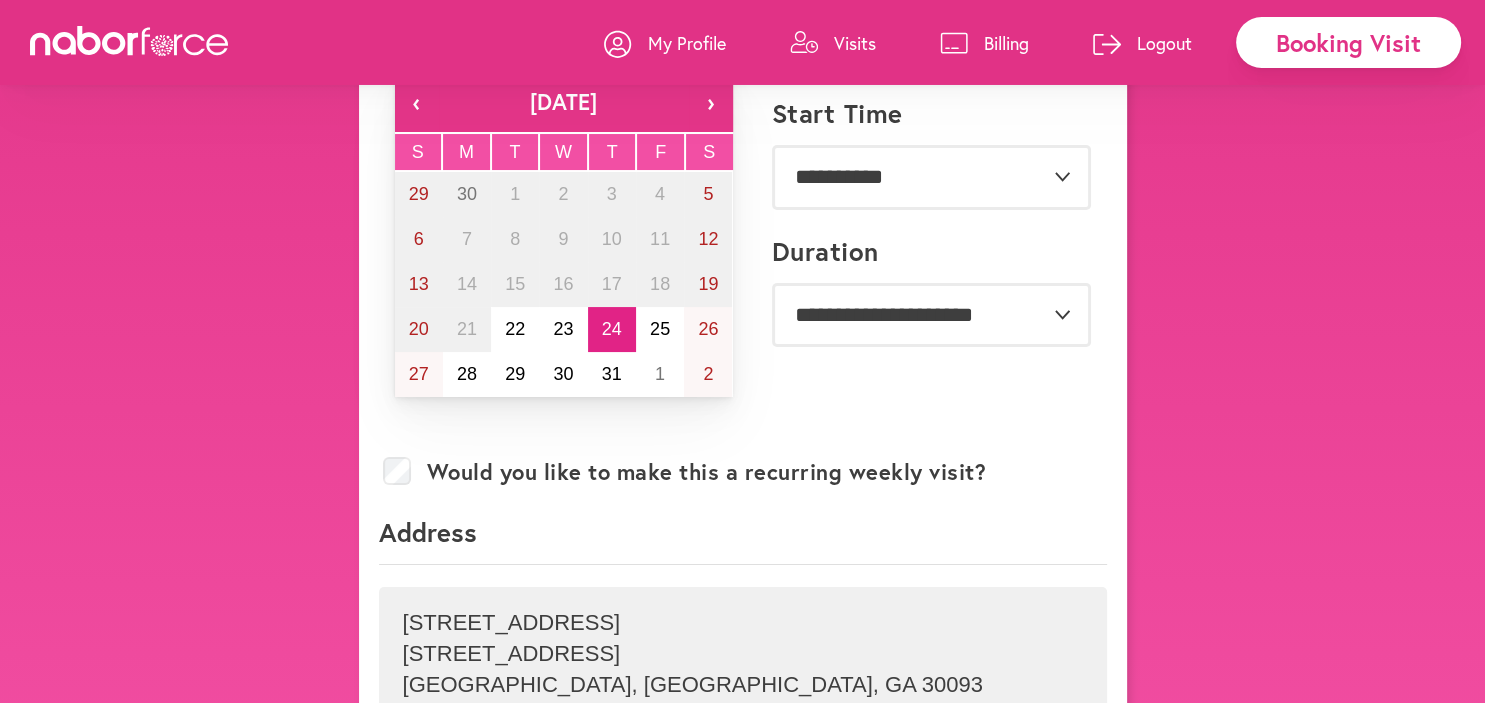 scroll, scrollTop: 211, scrollLeft: 0, axis: vertical 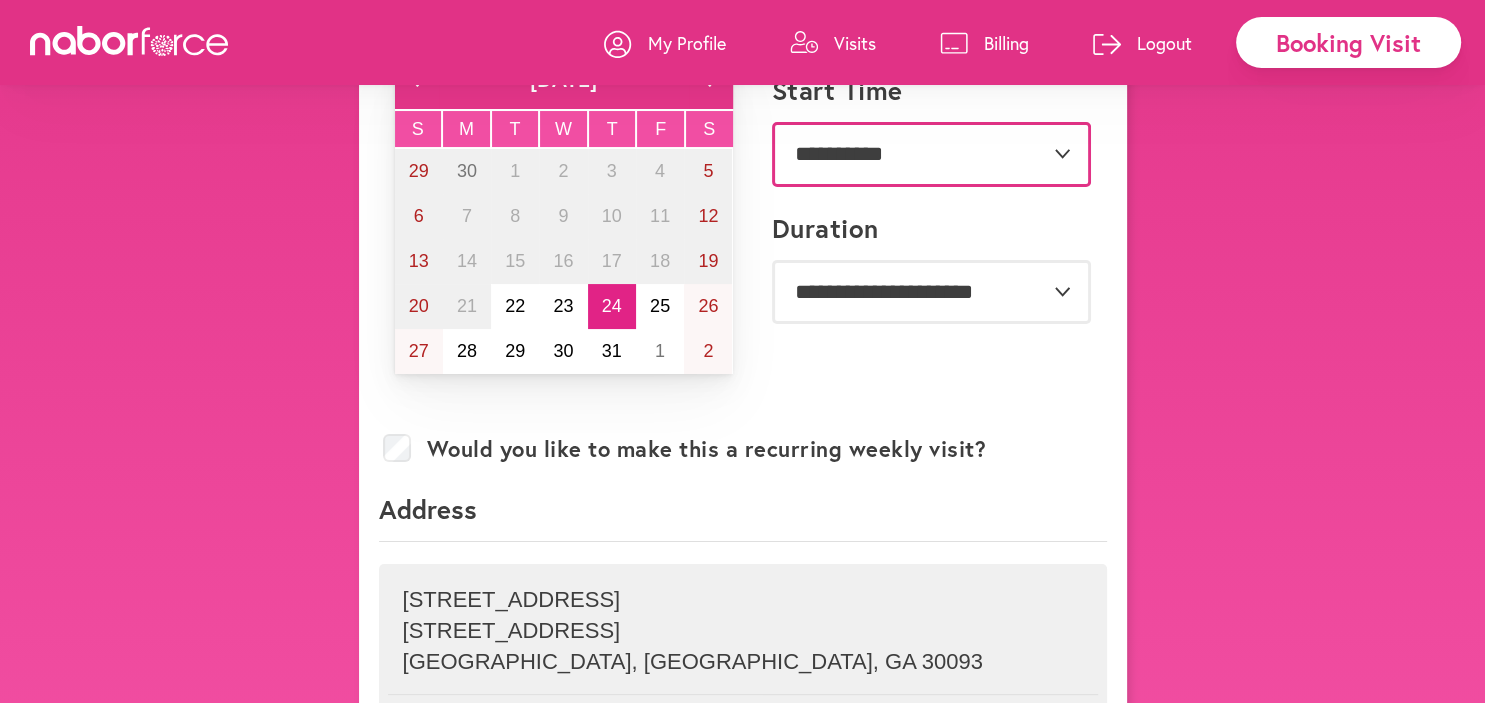 click on "**********" at bounding box center (931, 154) 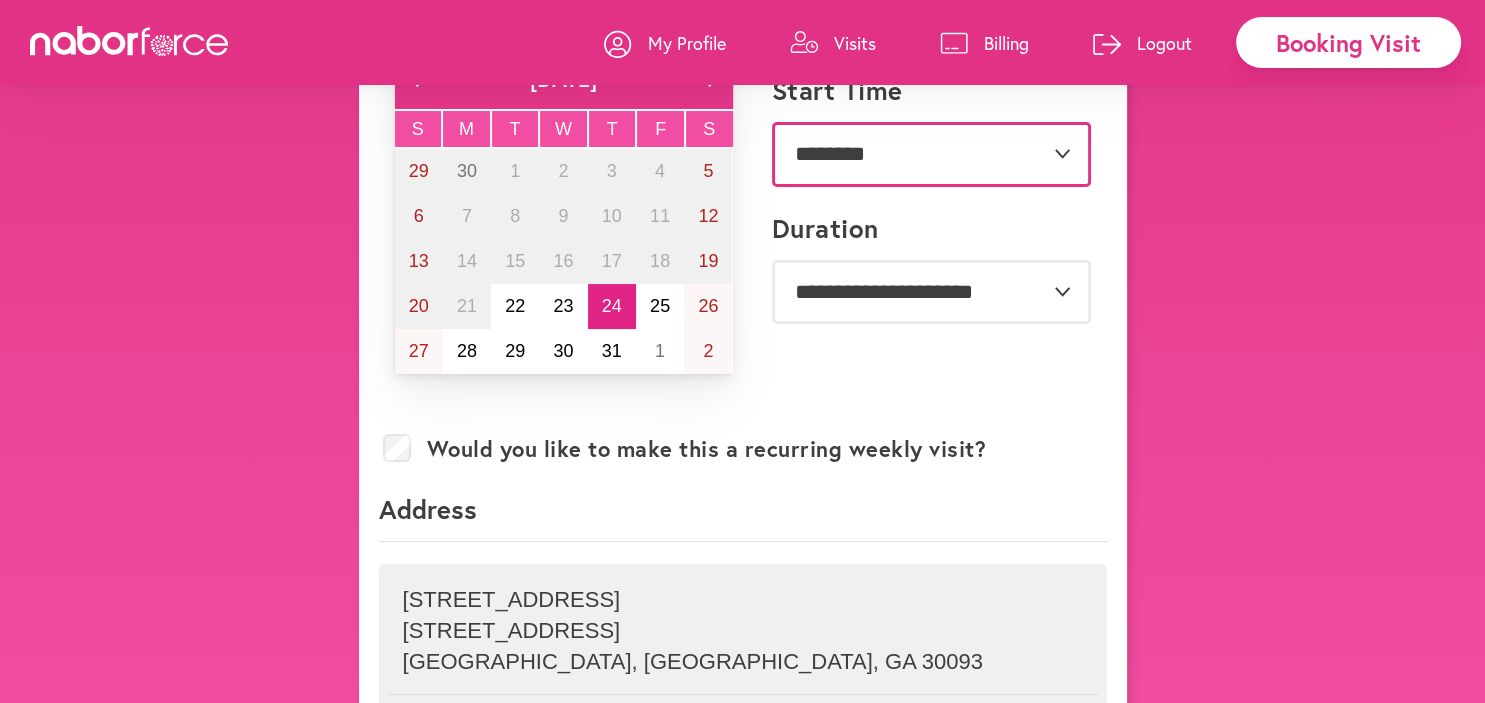 click on "********" at bounding box center (0, 0) 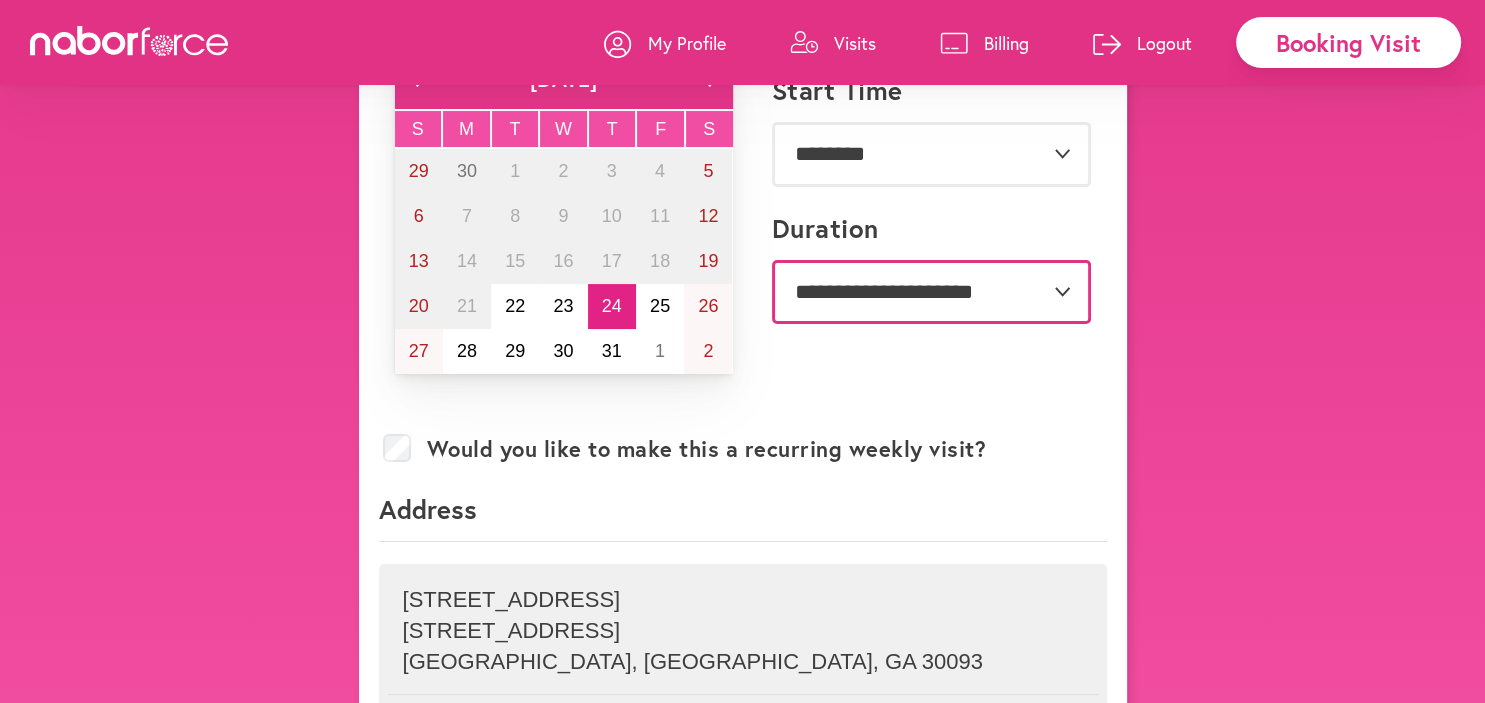 click on "**********" at bounding box center [931, 292] 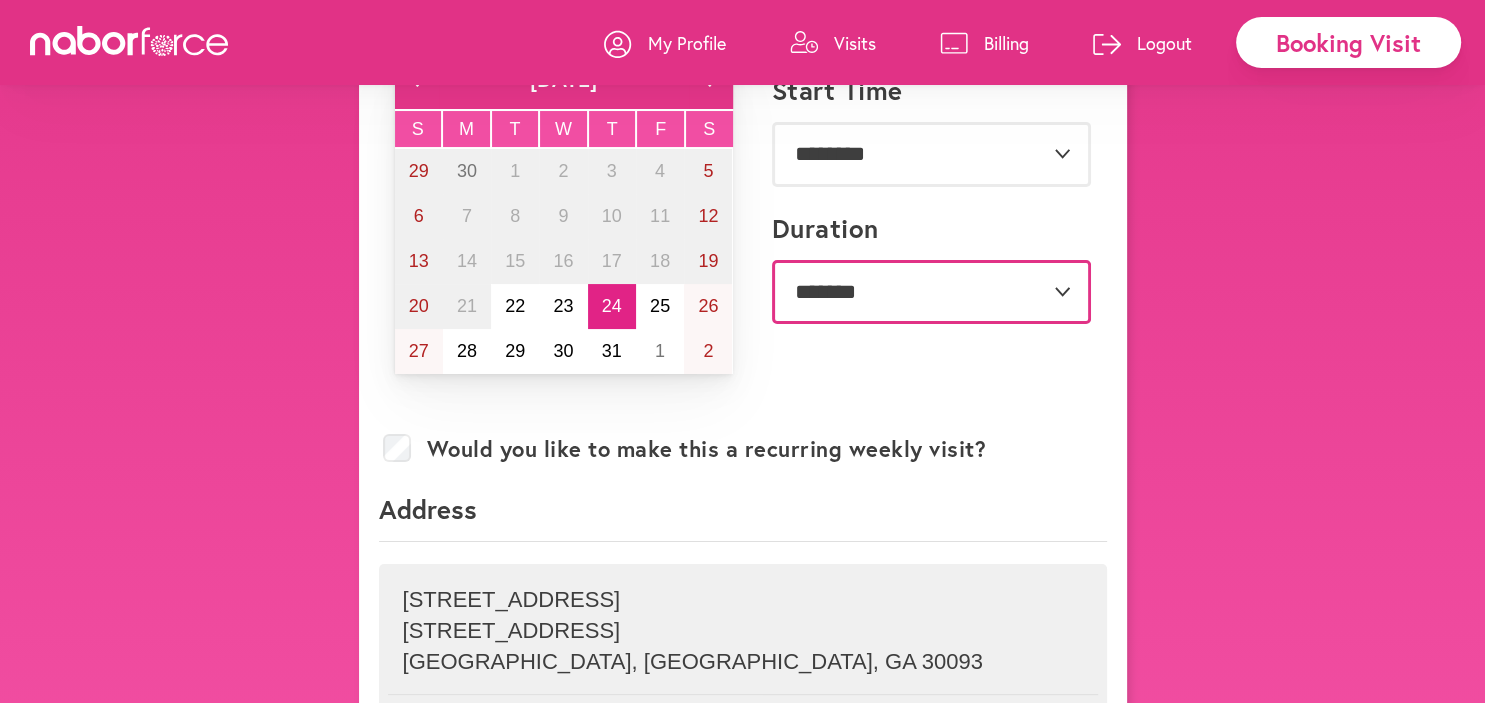 click on "**********" at bounding box center (0, 0) 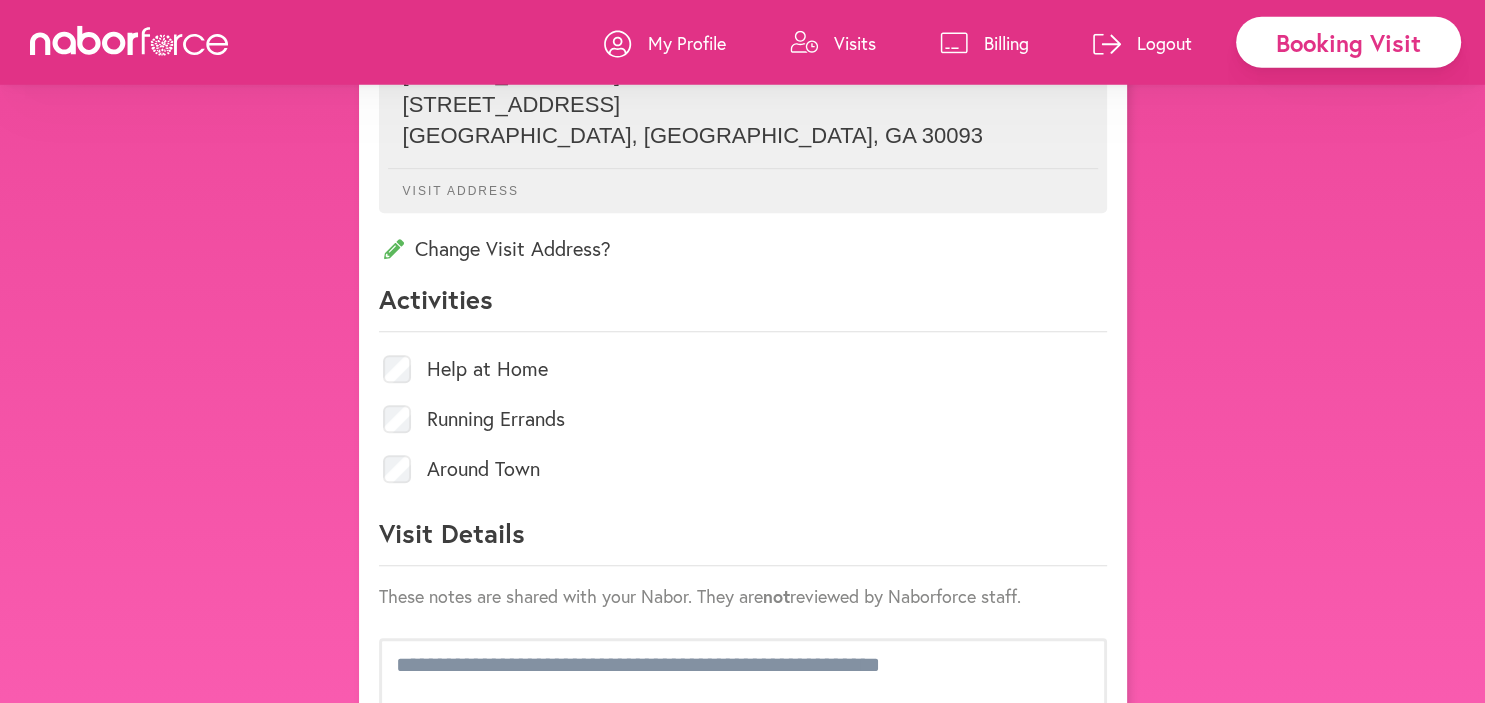 scroll, scrollTop: 739, scrollLeft: 0, axis: vertical 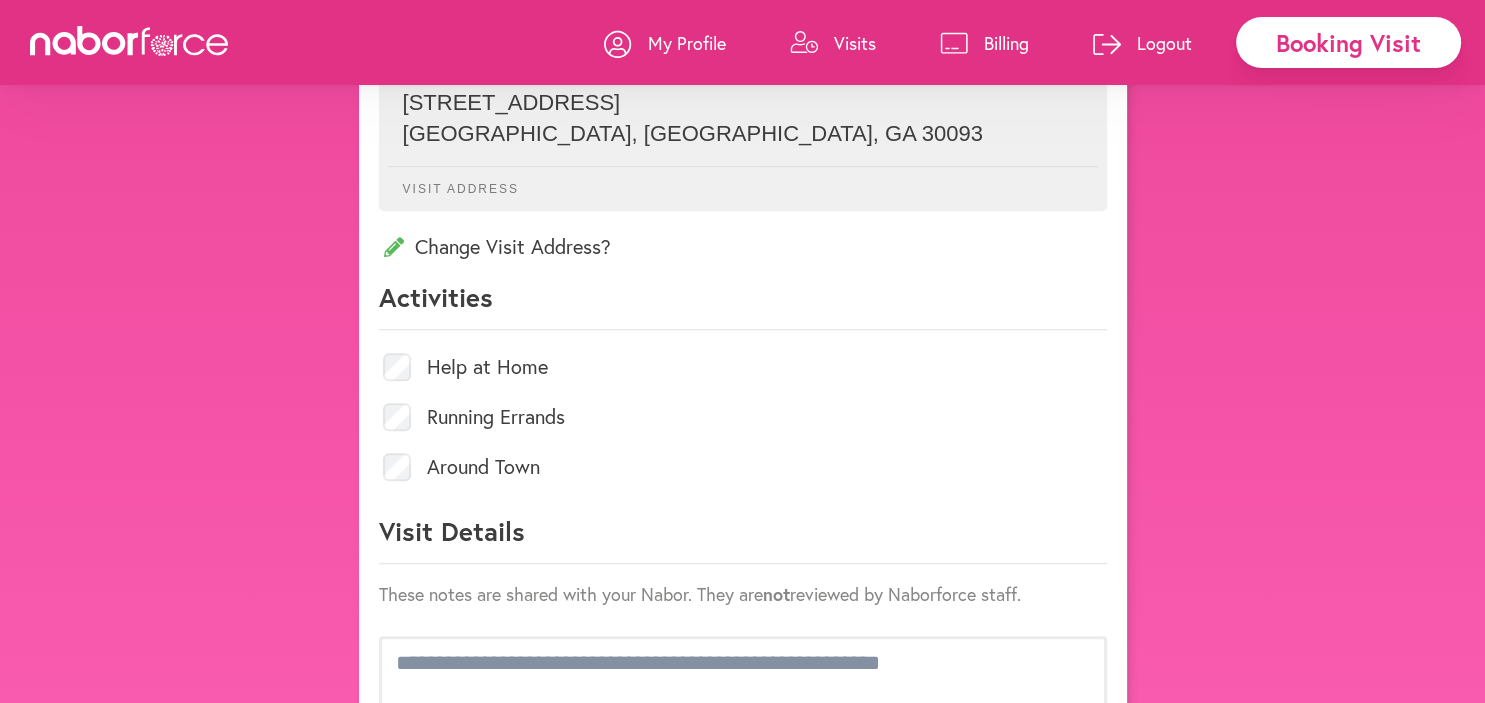 click on "Running Errands" at bounding box center (496, 417) 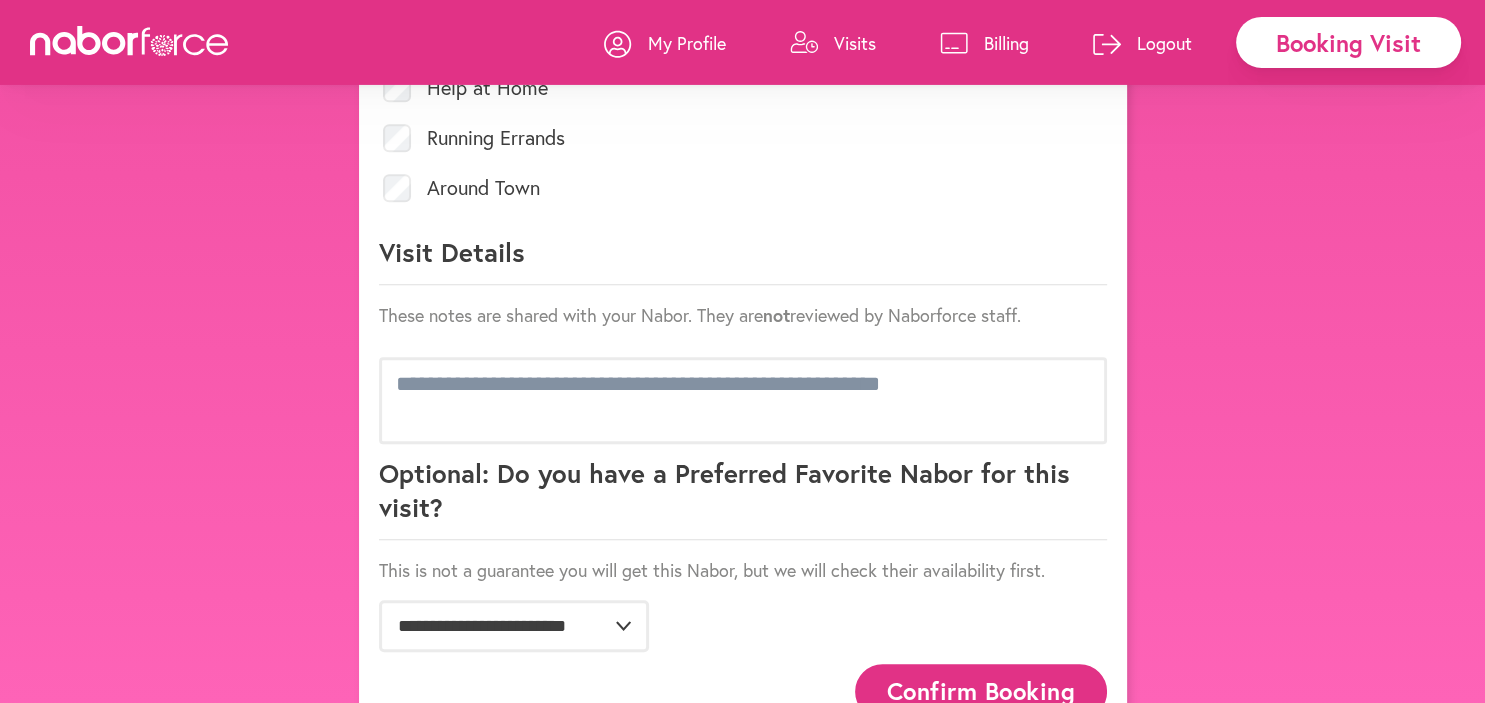 scroll, scrollTop: 1056, scrollLeft: 0, axis: vertical 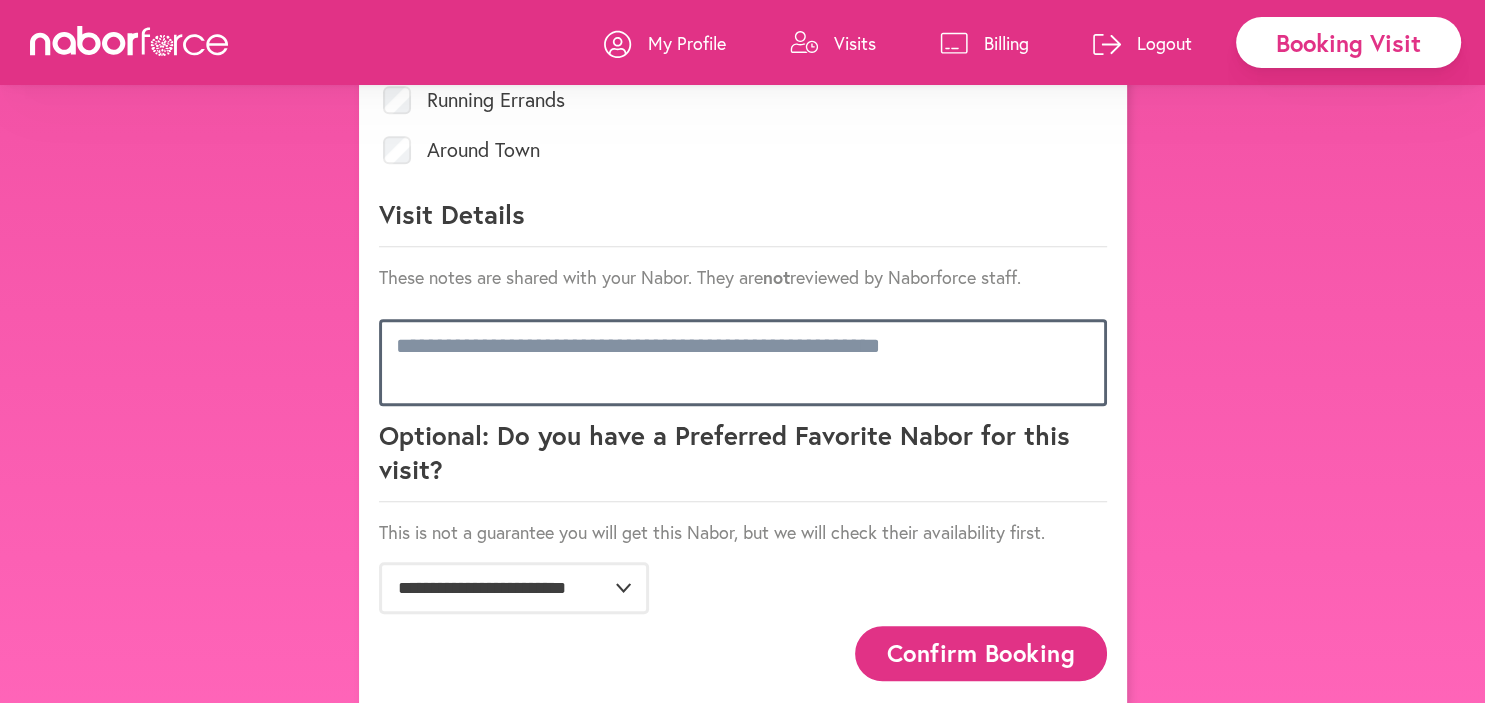 click at bounding box center [743, 362] 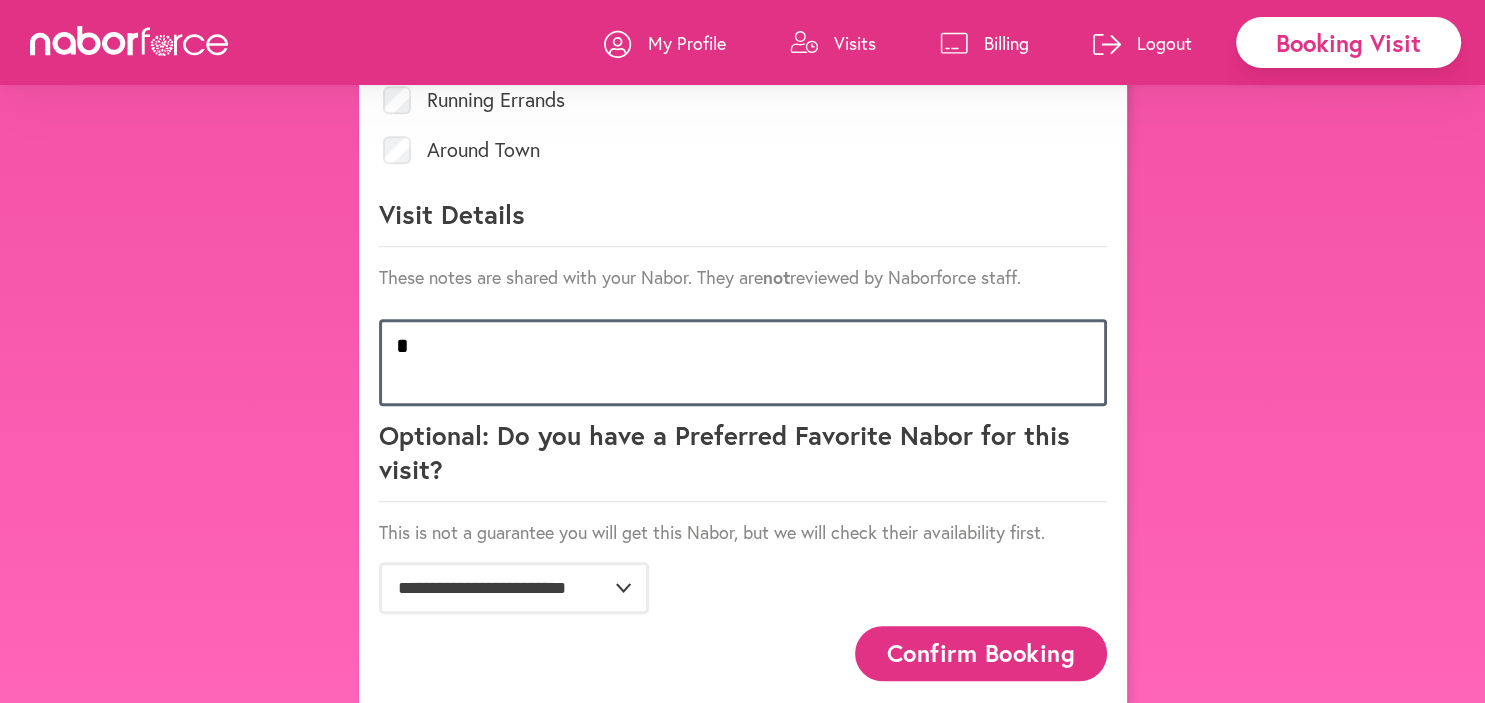 scroll, scrollTop: 1024, scrollLeft: 0, axis: vertical 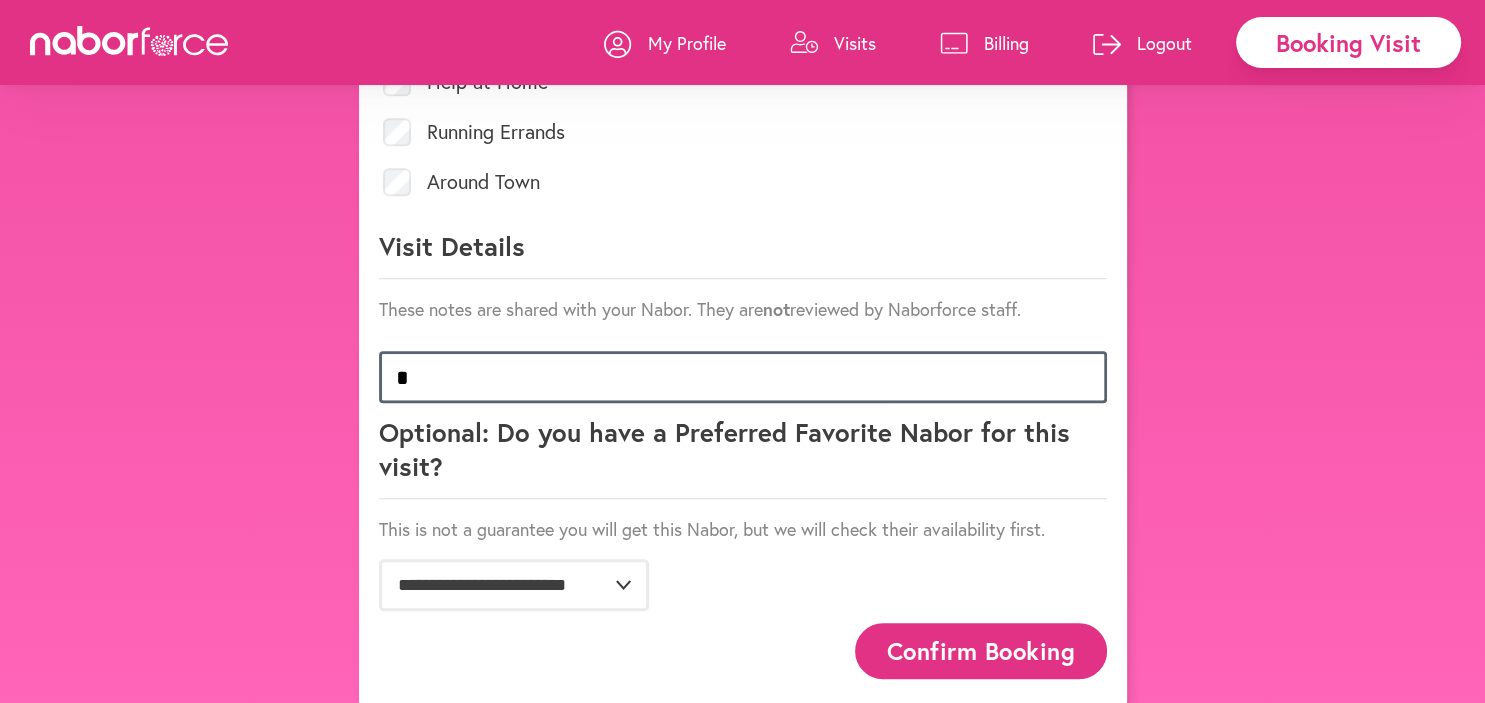 type 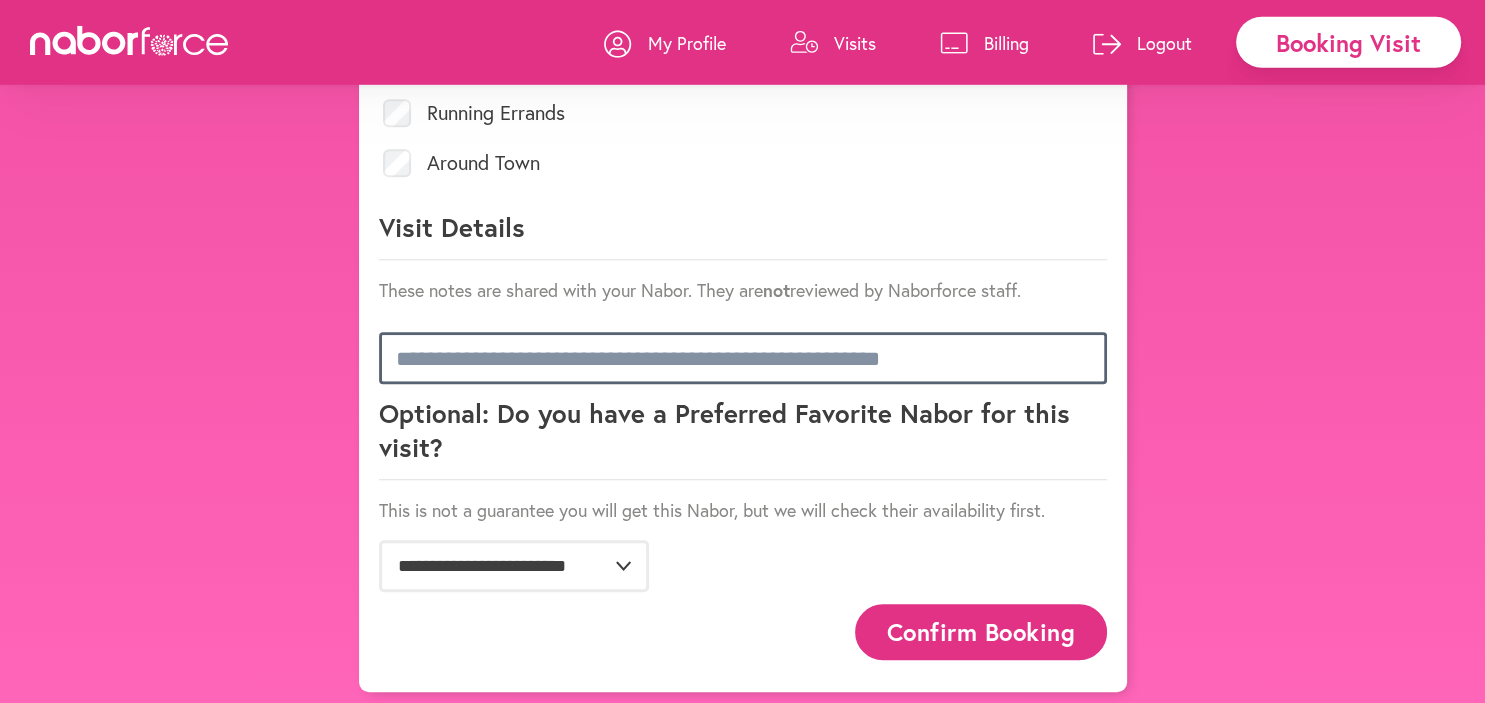 scroll, scrollTop: 1056, scrollLeft: 0, axis: vertical 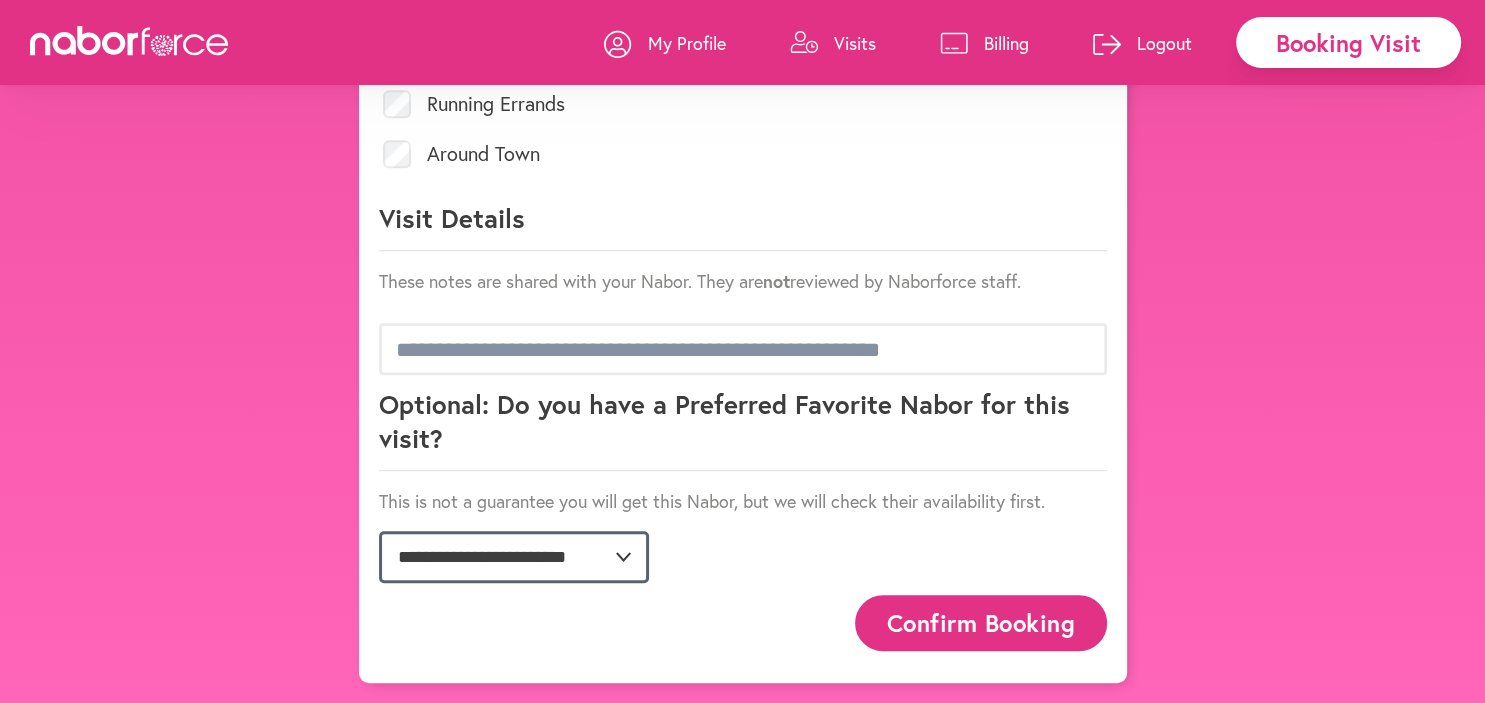 click on "**********" 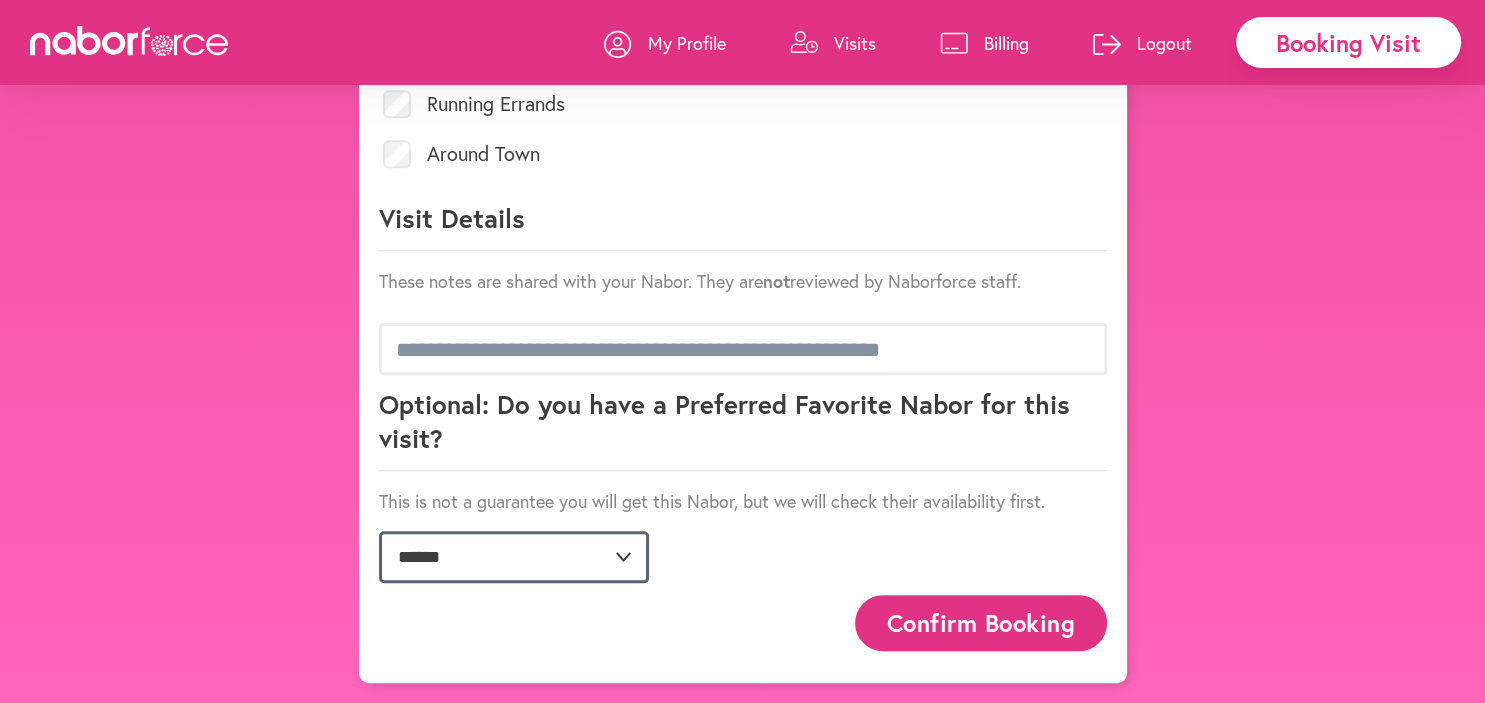 click on "******" at bounding box center (0, 0) 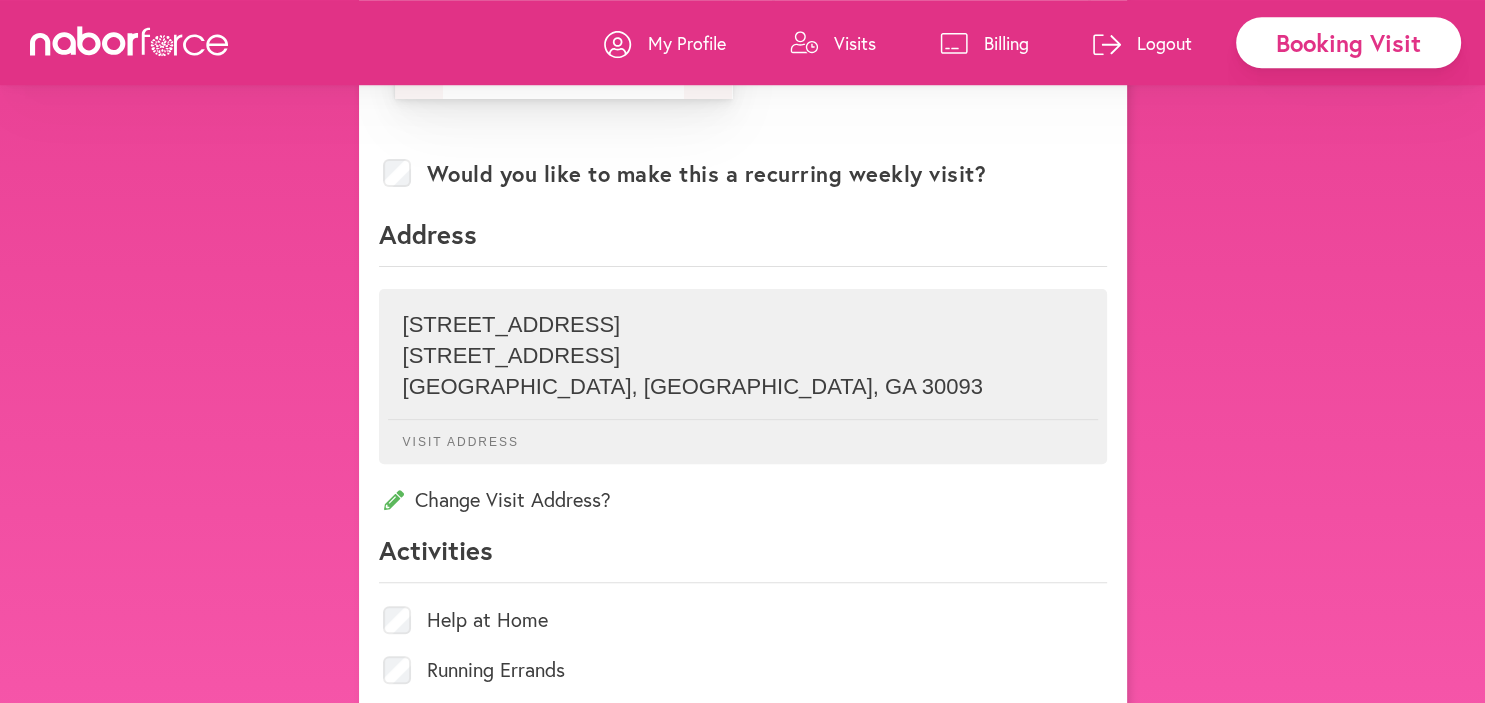 scroll, scrollTop: 528, scrollLeft: 0, axis: vertical 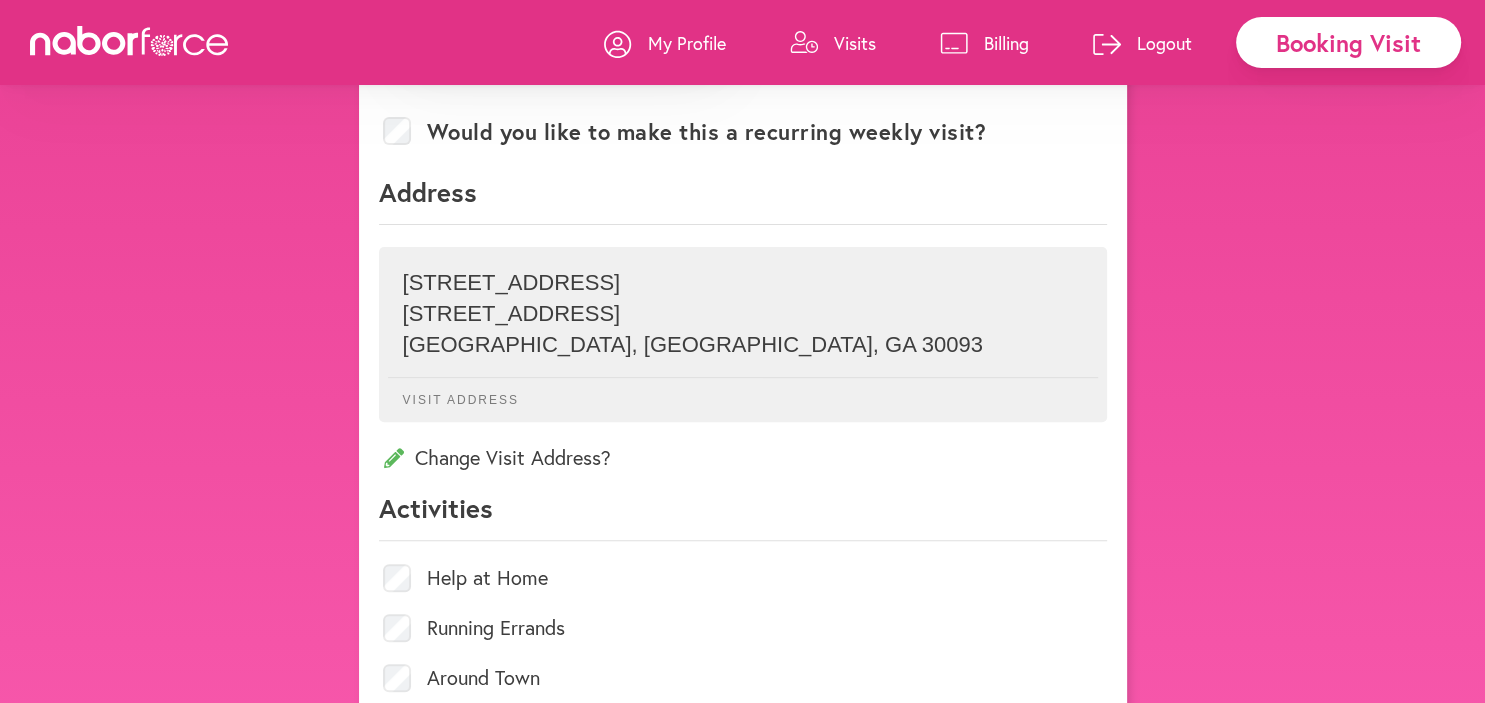 click on "Visit Address" at bounding box center (743, 392) 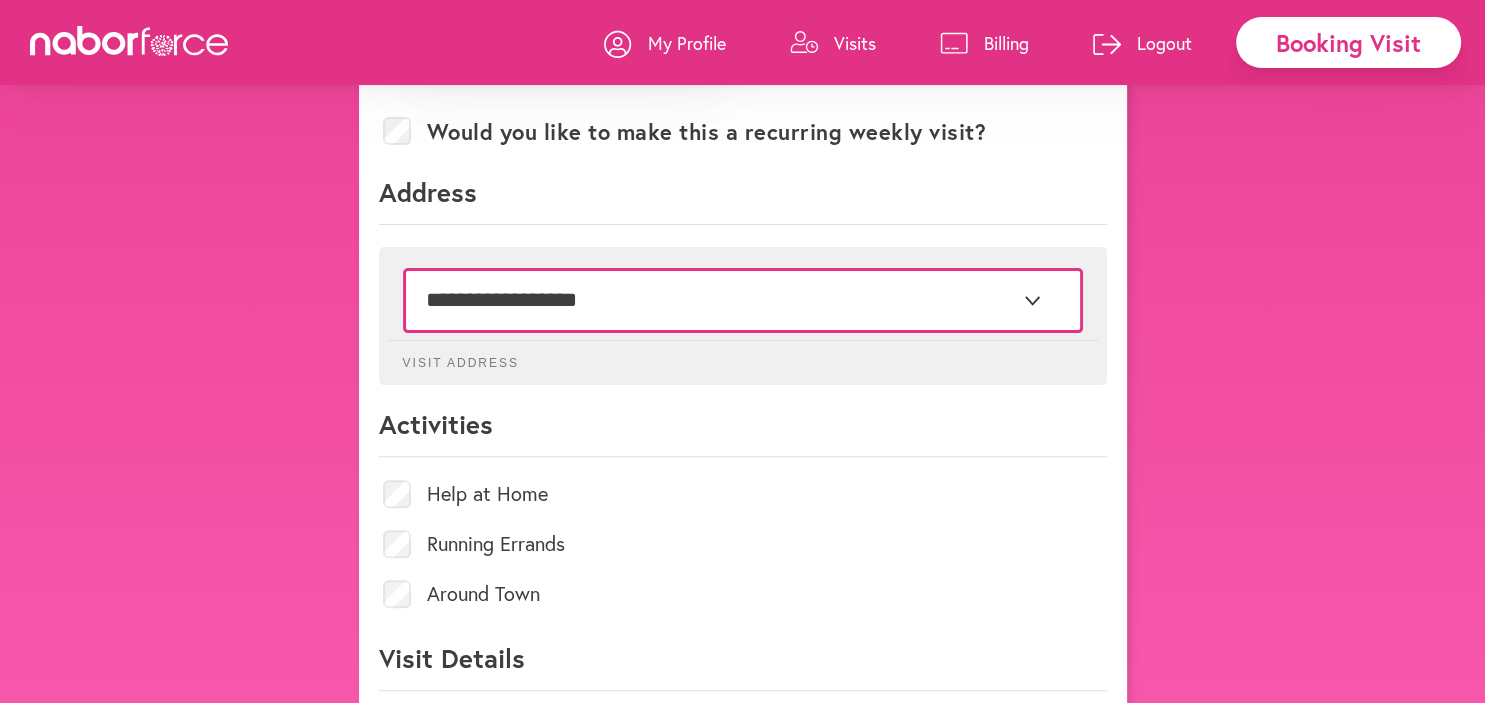 click on "**********" at bounding box center [743, 300] 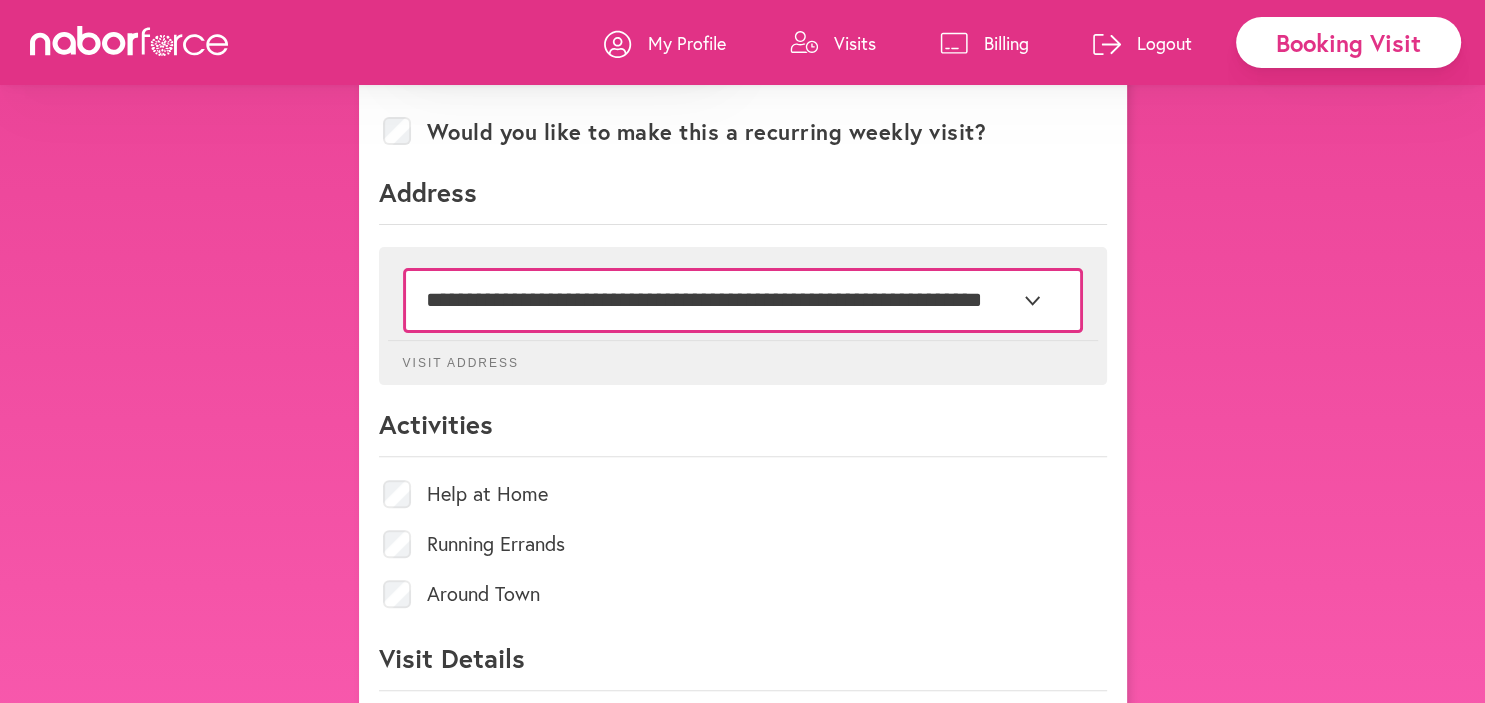 click on "**********" at bounding box center [0, 0] 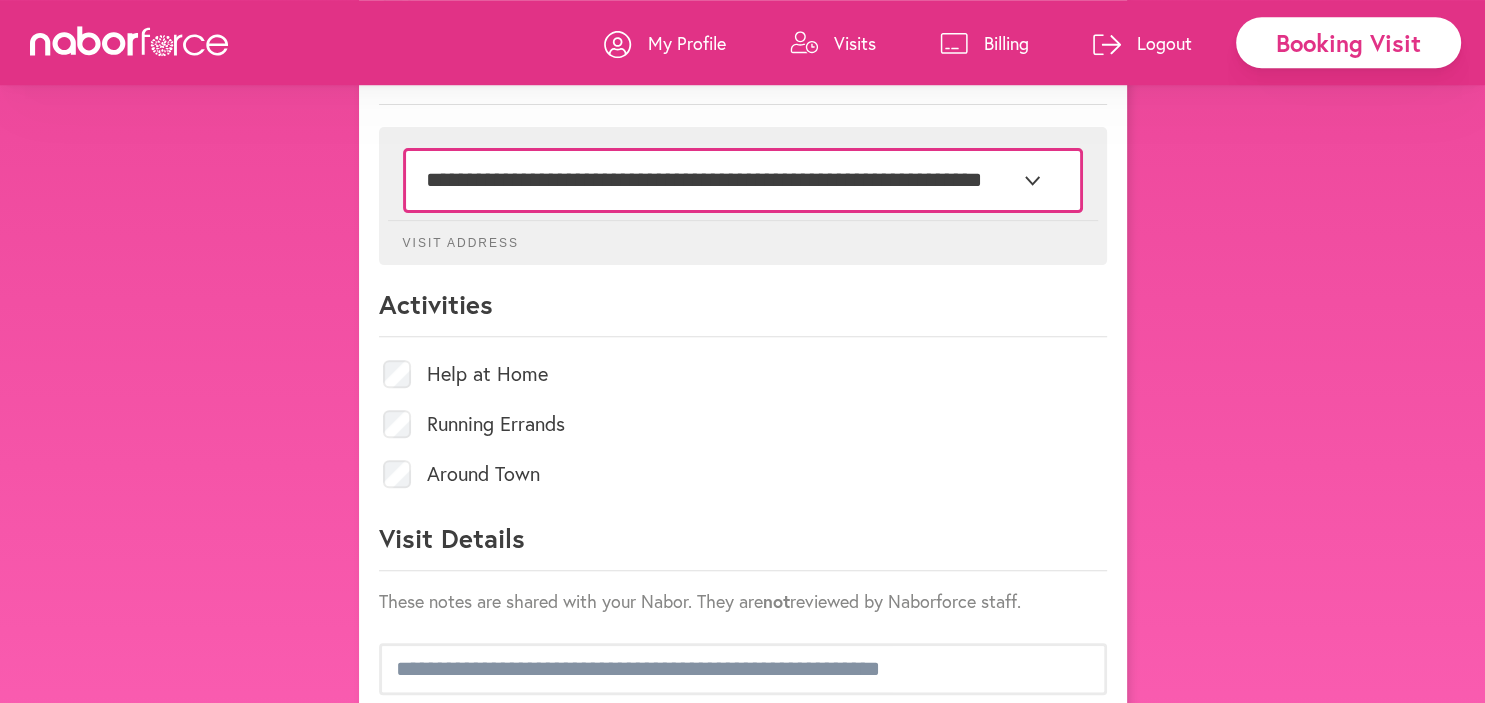 scroll, scrollTop: 740, scrollLeft: 0, axis: vertical 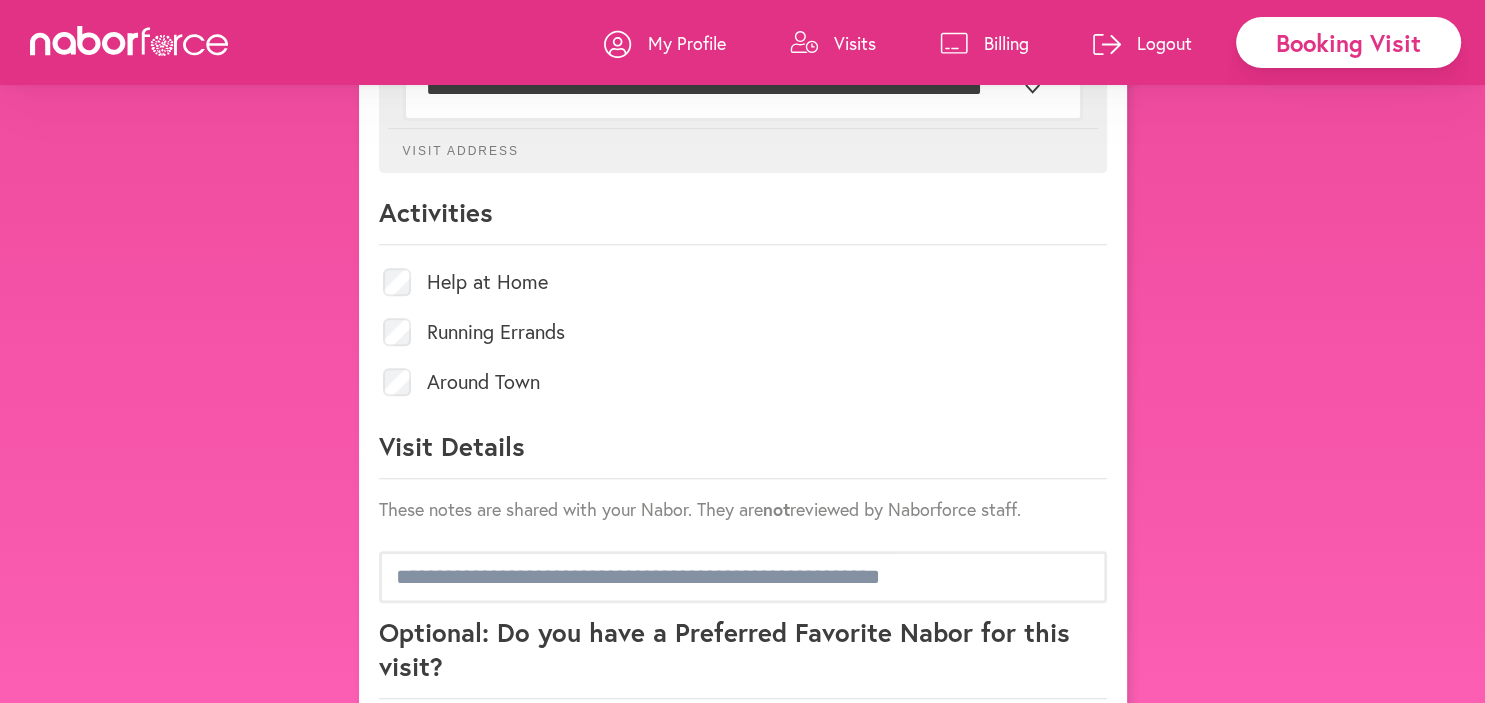 click on "Around Town" at bounding box center [483, 382] 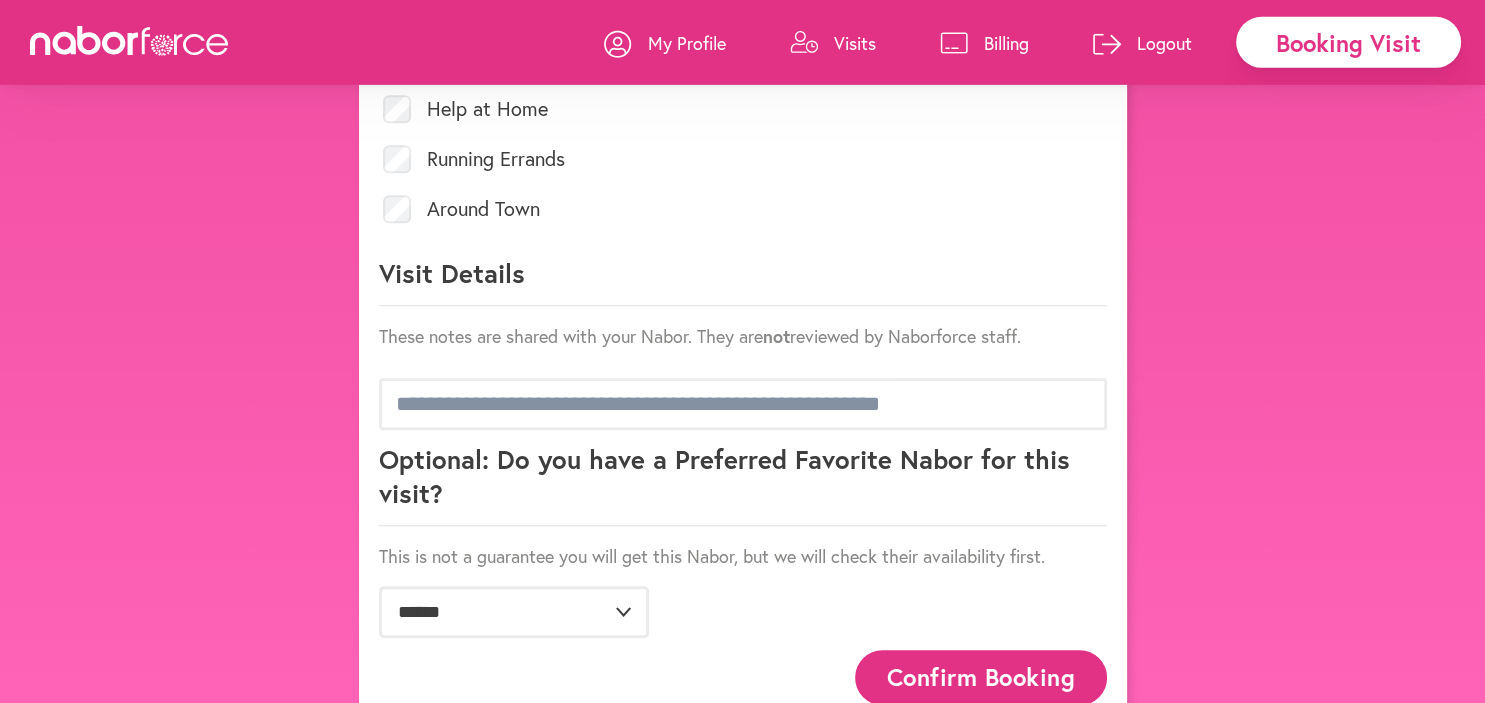 scroll, scrollTop: 951, scrollLeft: 0, axis: vertical 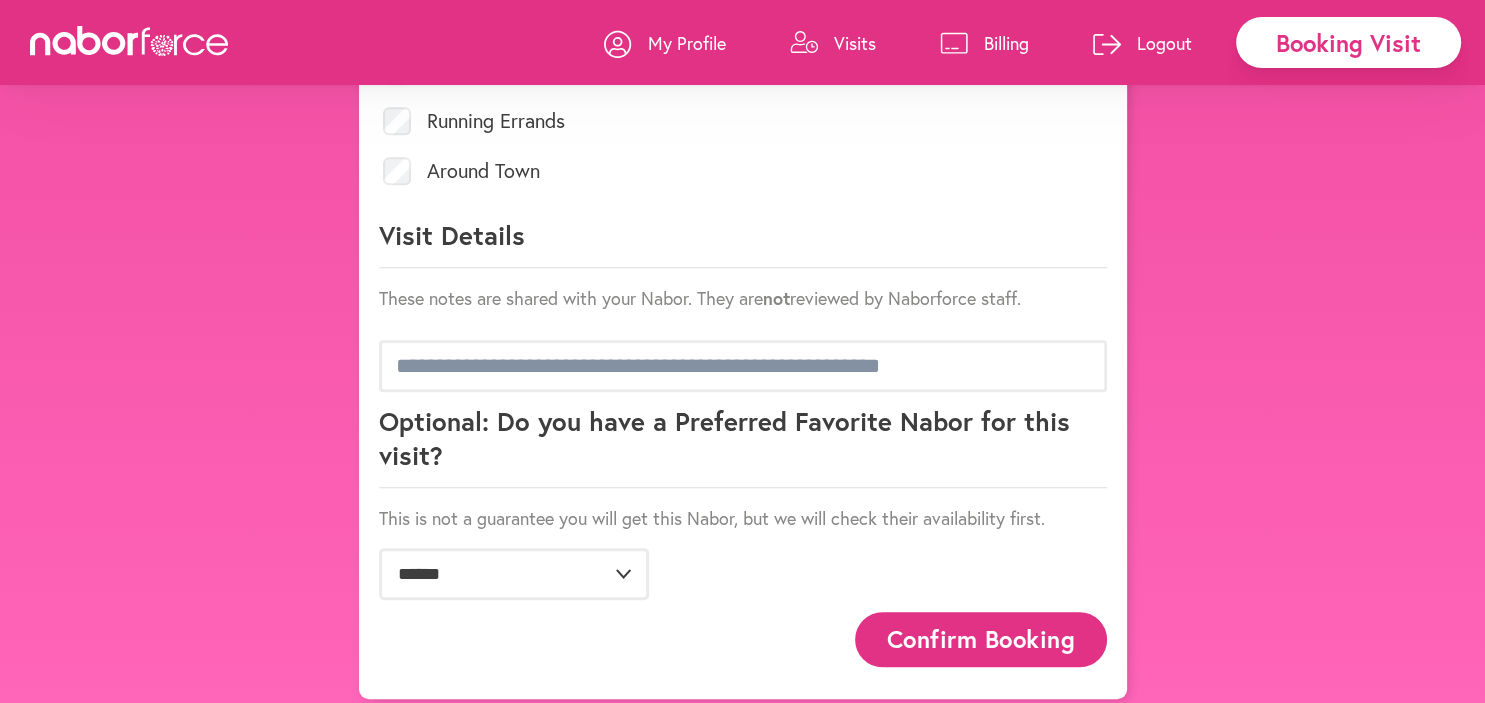 click on "These notes are shared with your Nabor. They are  not  reviewed by Naborforce staff." 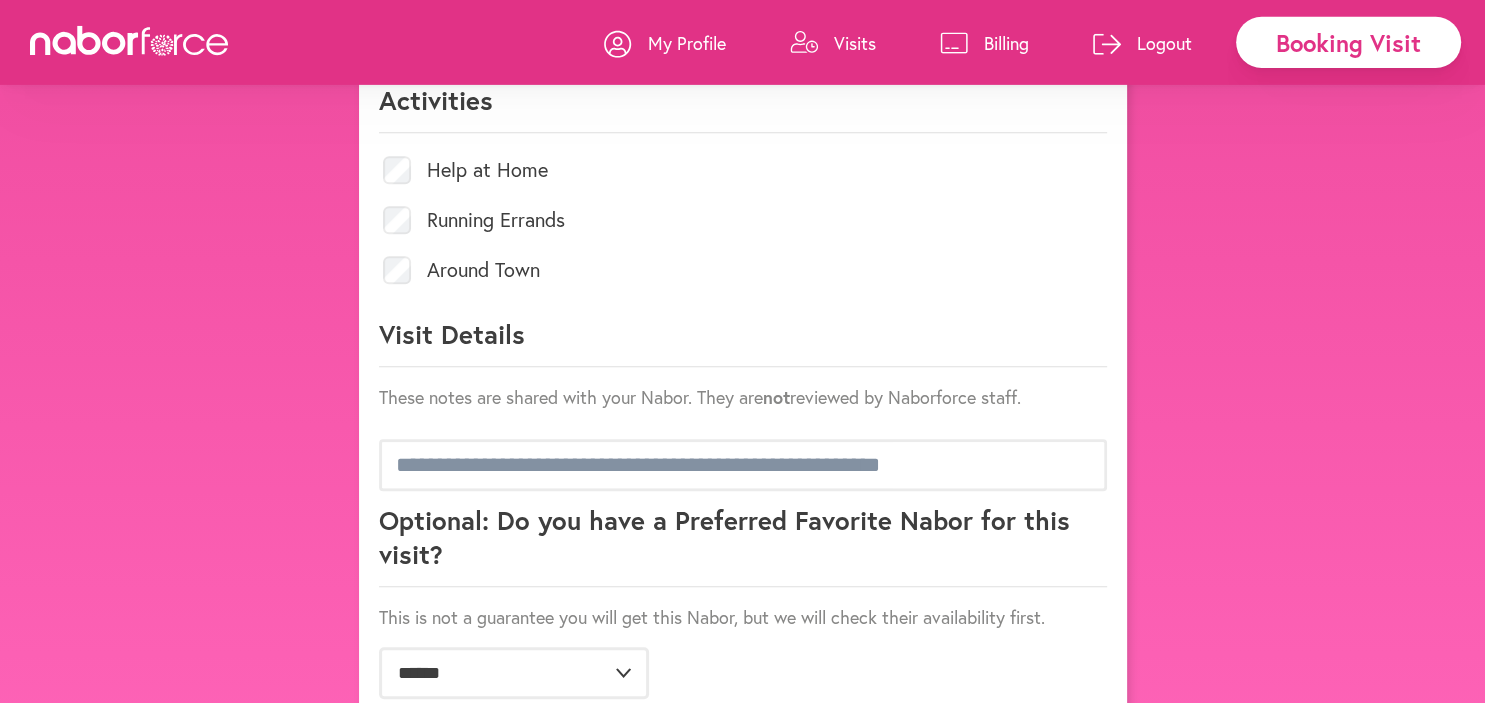 scroll, scrollTop: 867, scrollLeft: 0, axis: vertical 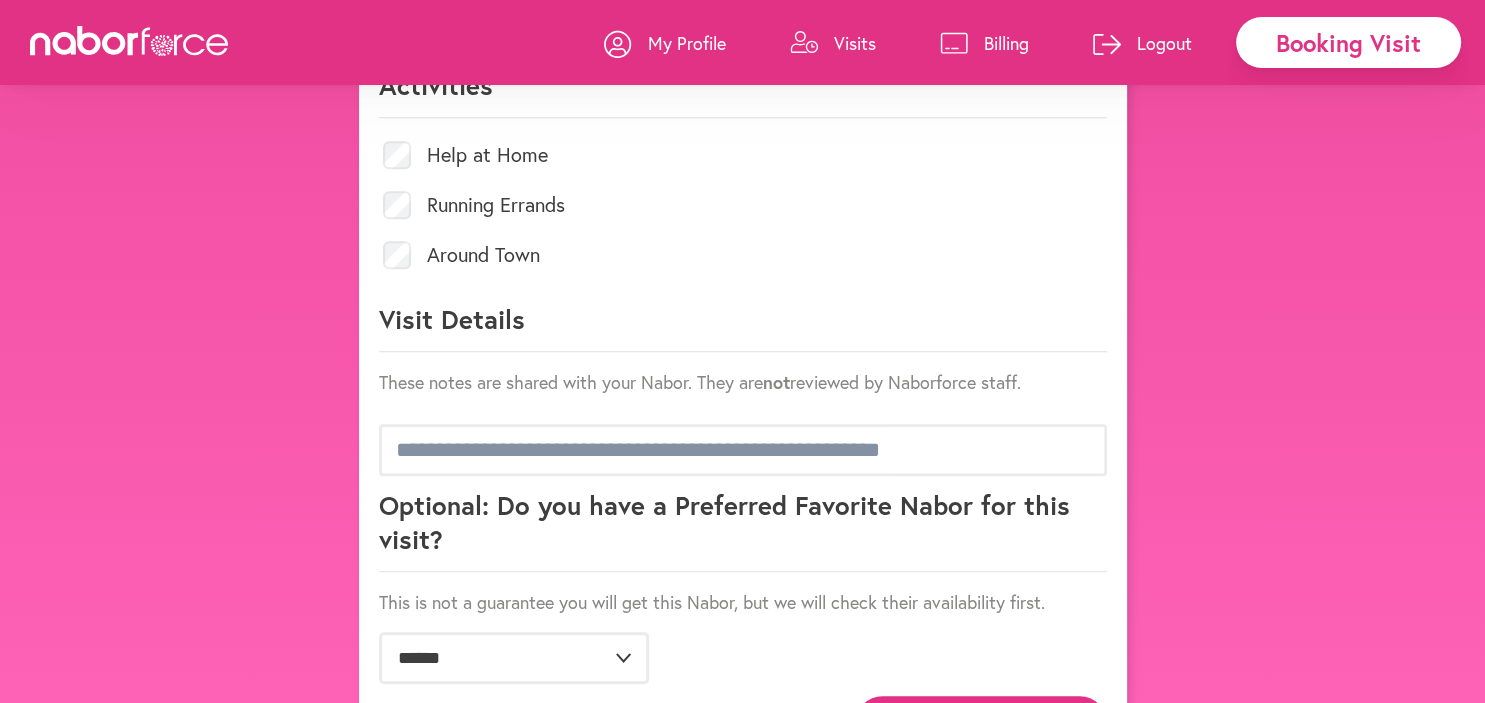 click on "These notes are shared with your Nabor. They are  not  reviewed by Naborforce staff." 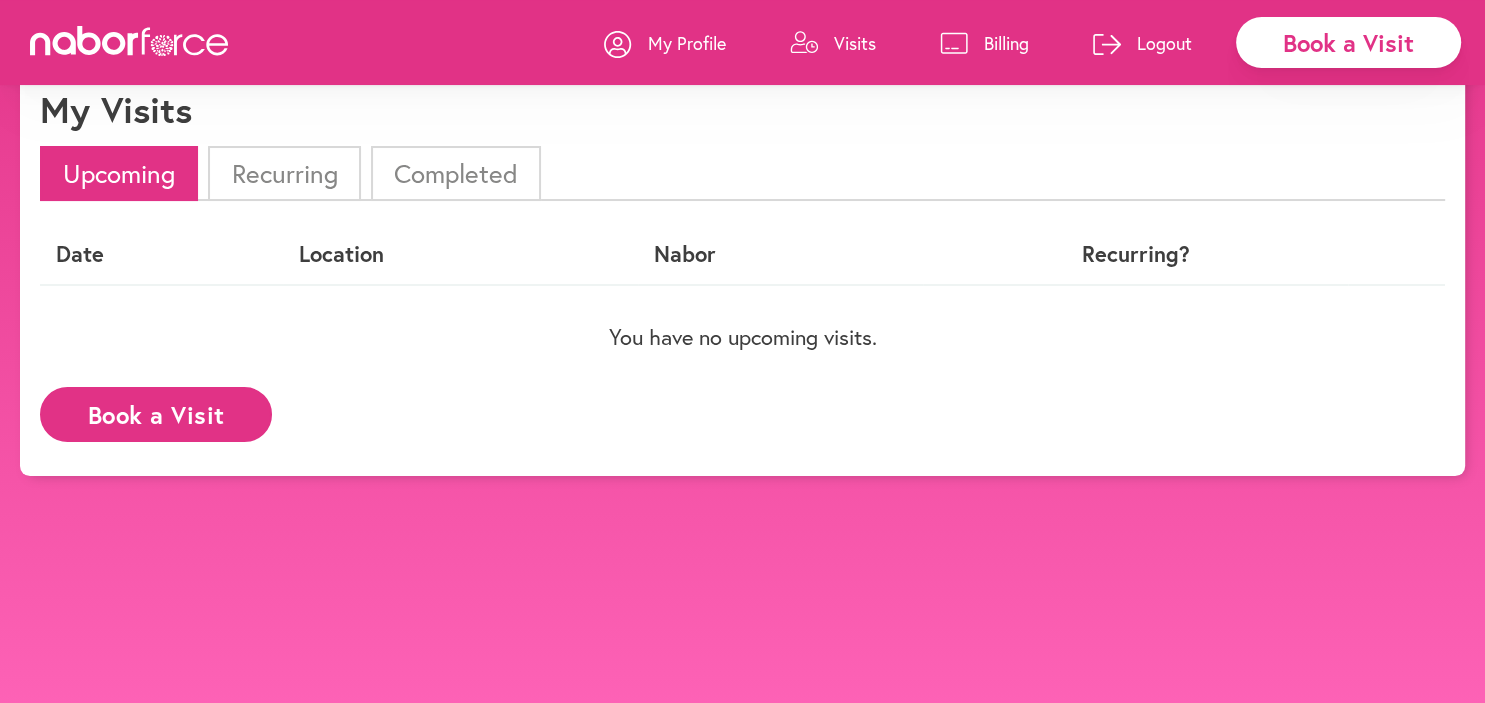 scroll, scrollTop: 105, scrollLeft: 0, axis: vertical 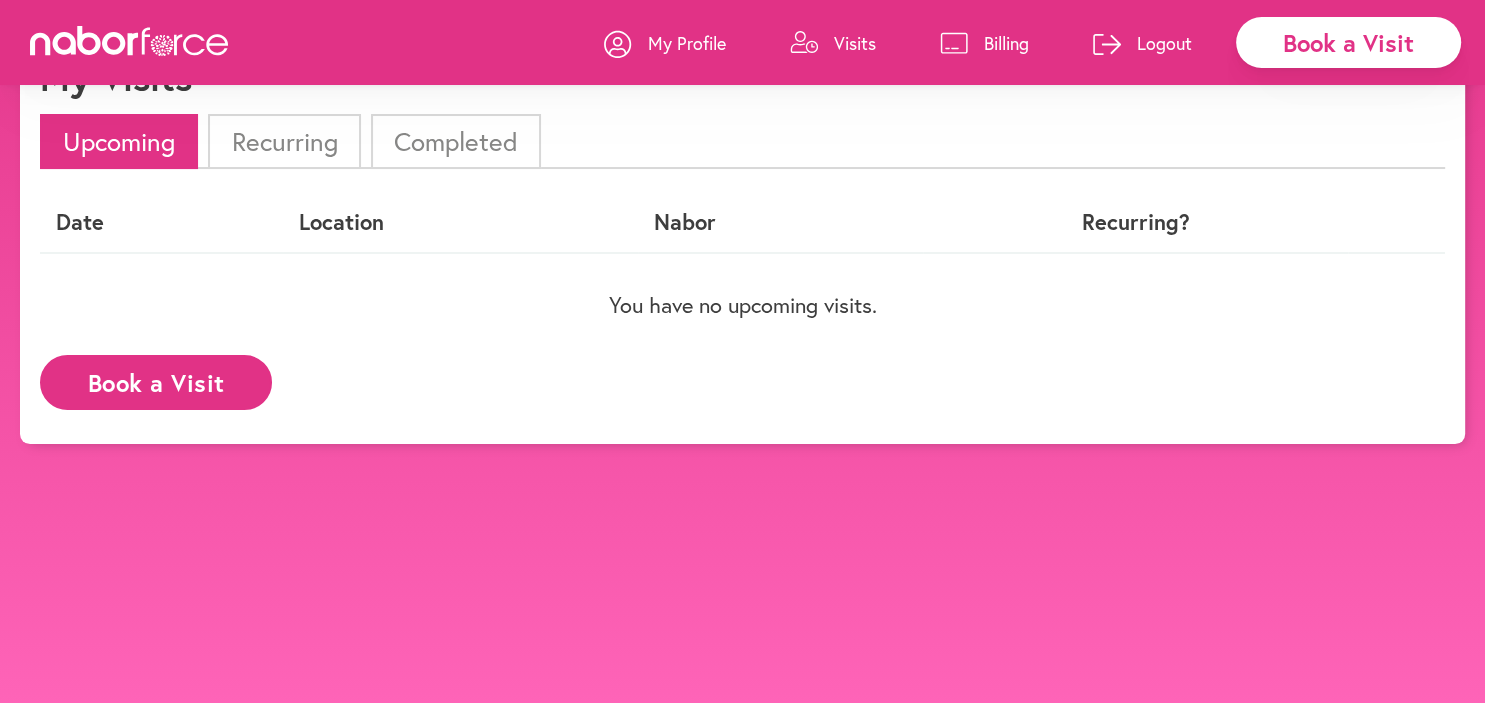click on "Book a Visit" at bounding box center (156, 382) 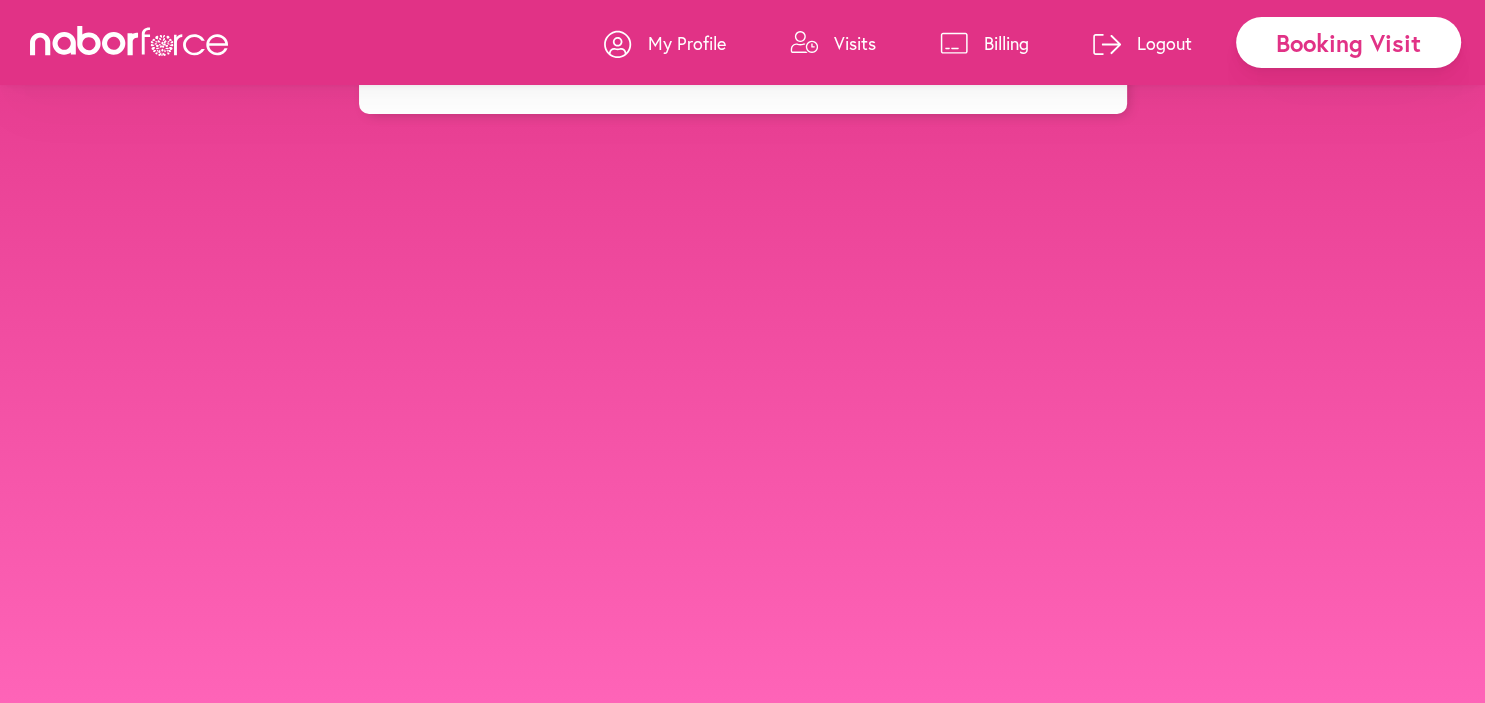 scroll, scrollTop: 0, scrollLeft: 0, axis: both 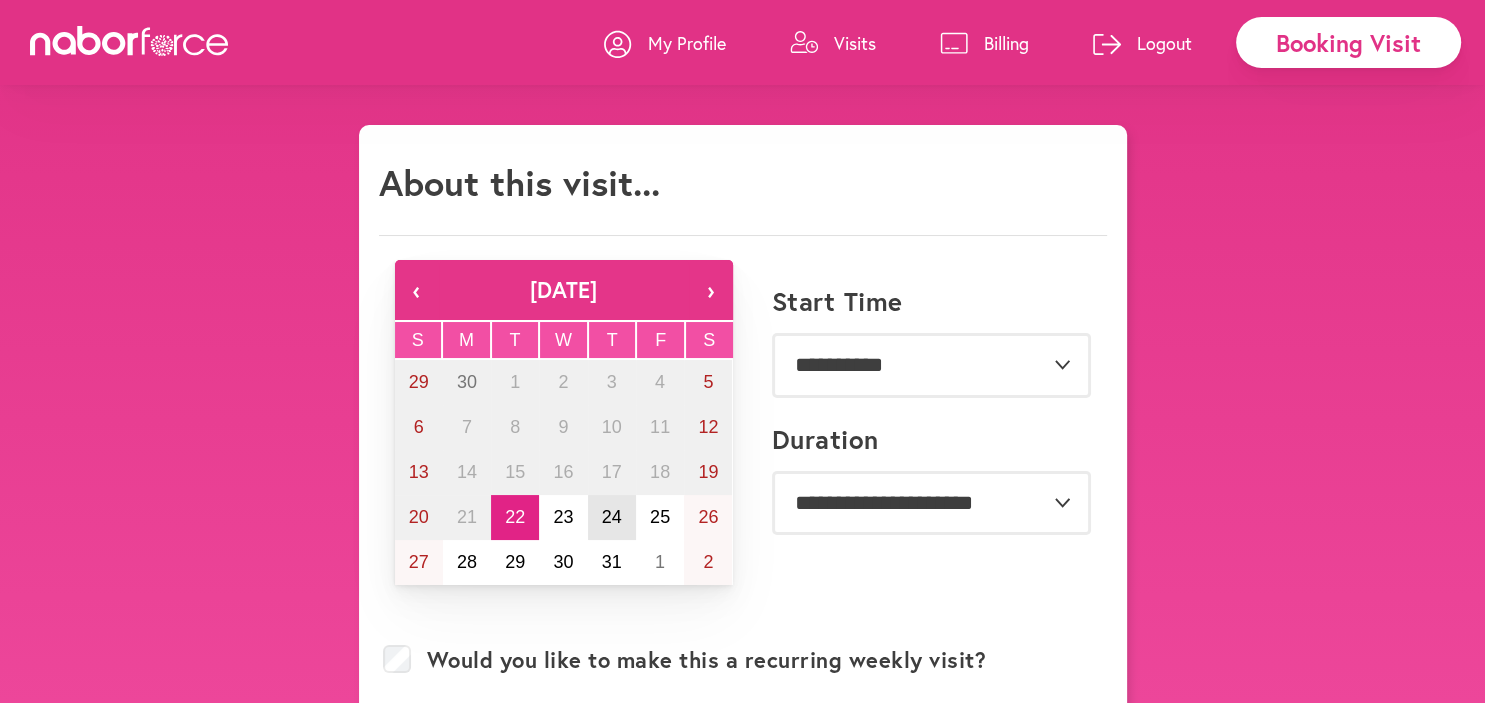 click on "24" at bounding box center [612, 517] 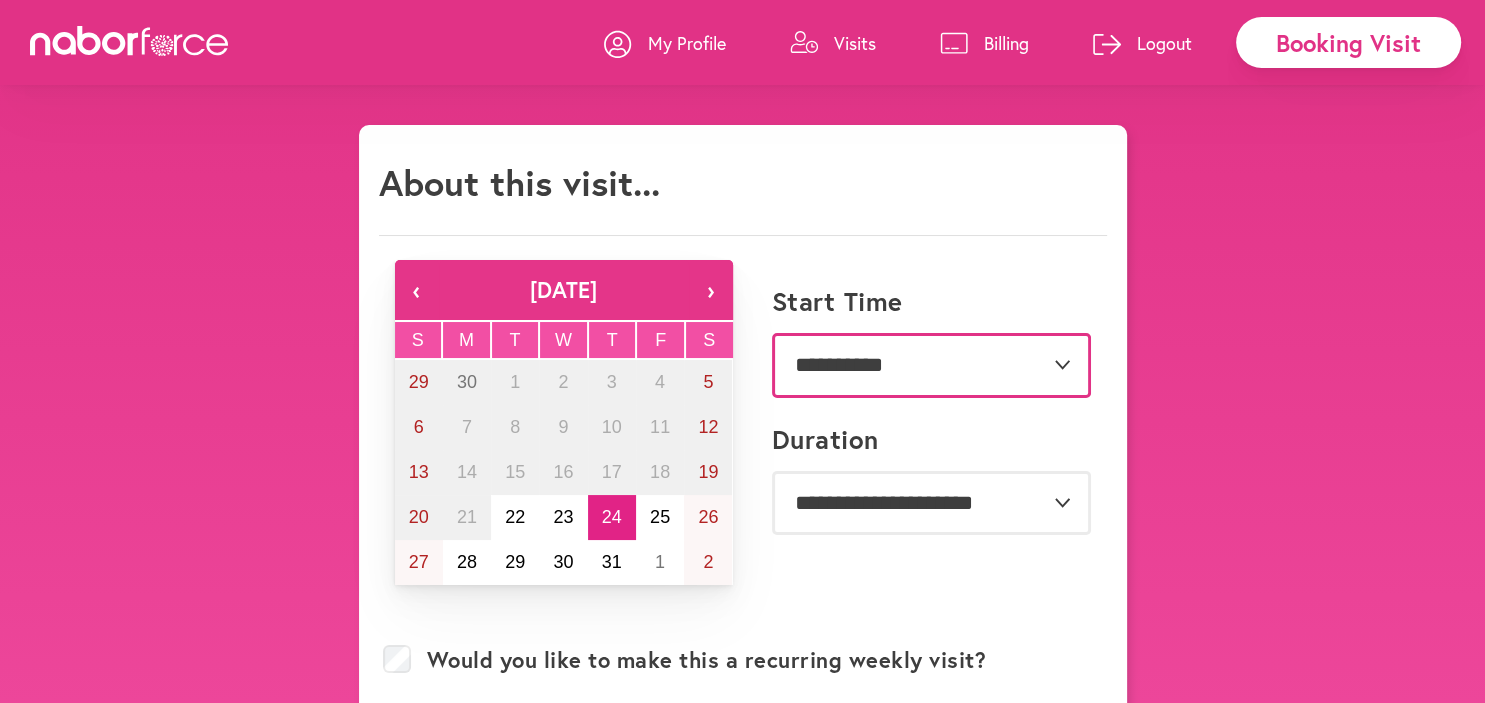 click on "**********" at bounding box center (931, 365) 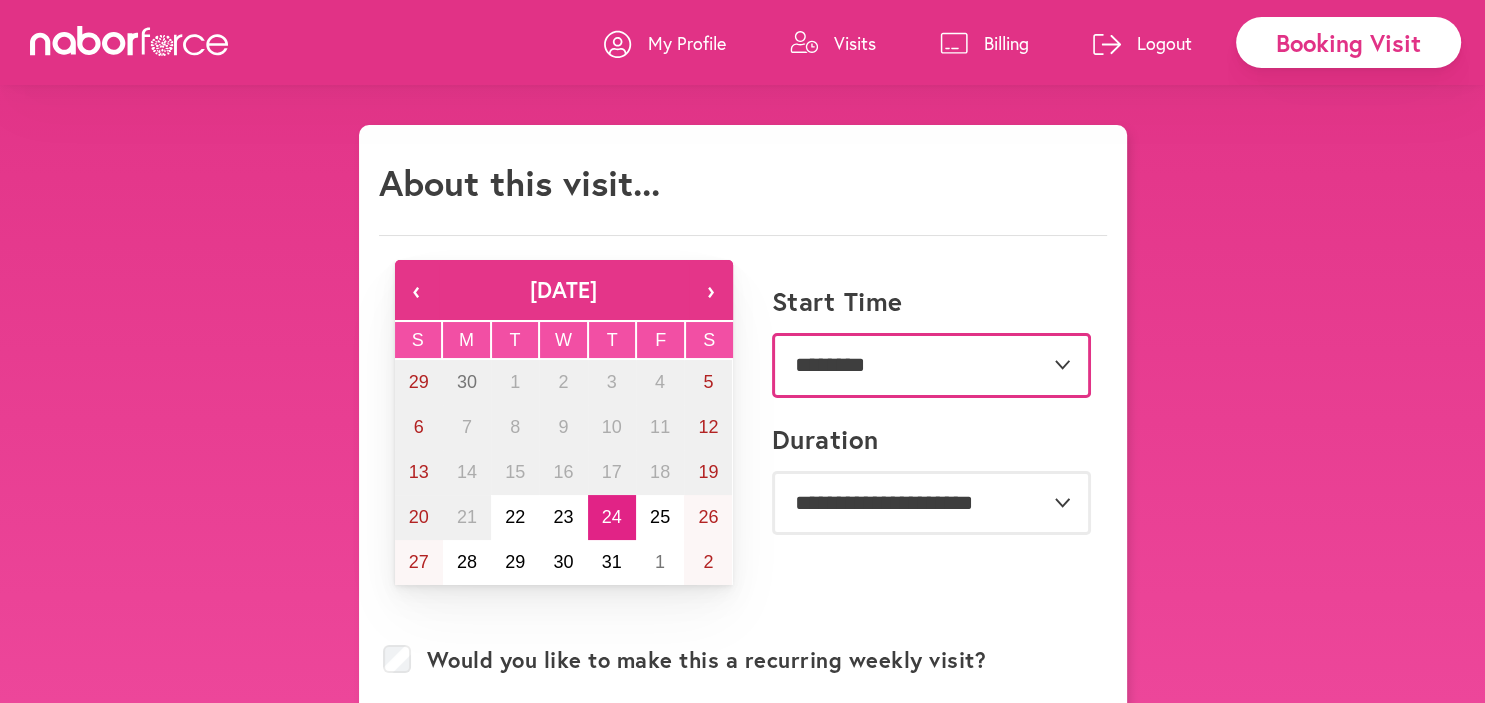 click on "********" at bounding box center [0, 0] 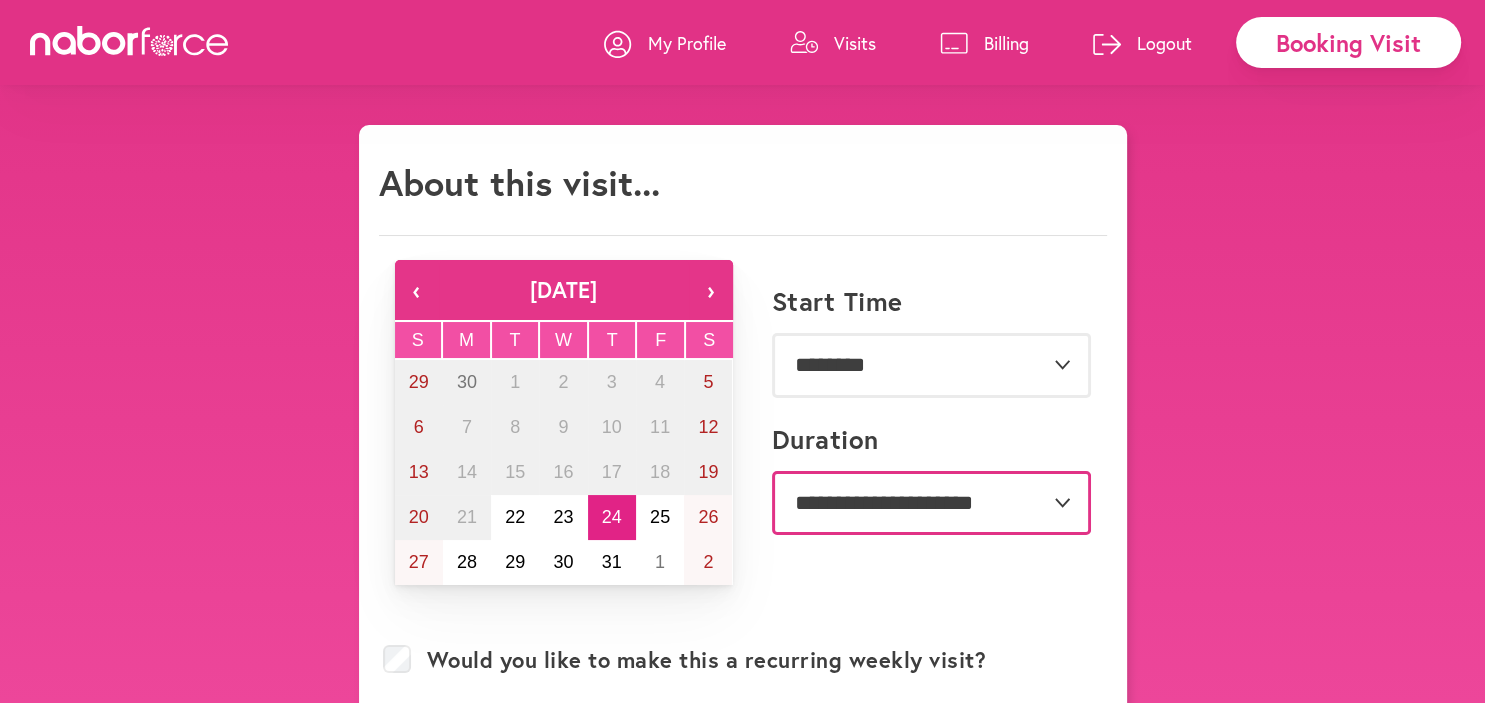 click on "**********" at bounding box center [931, 503] 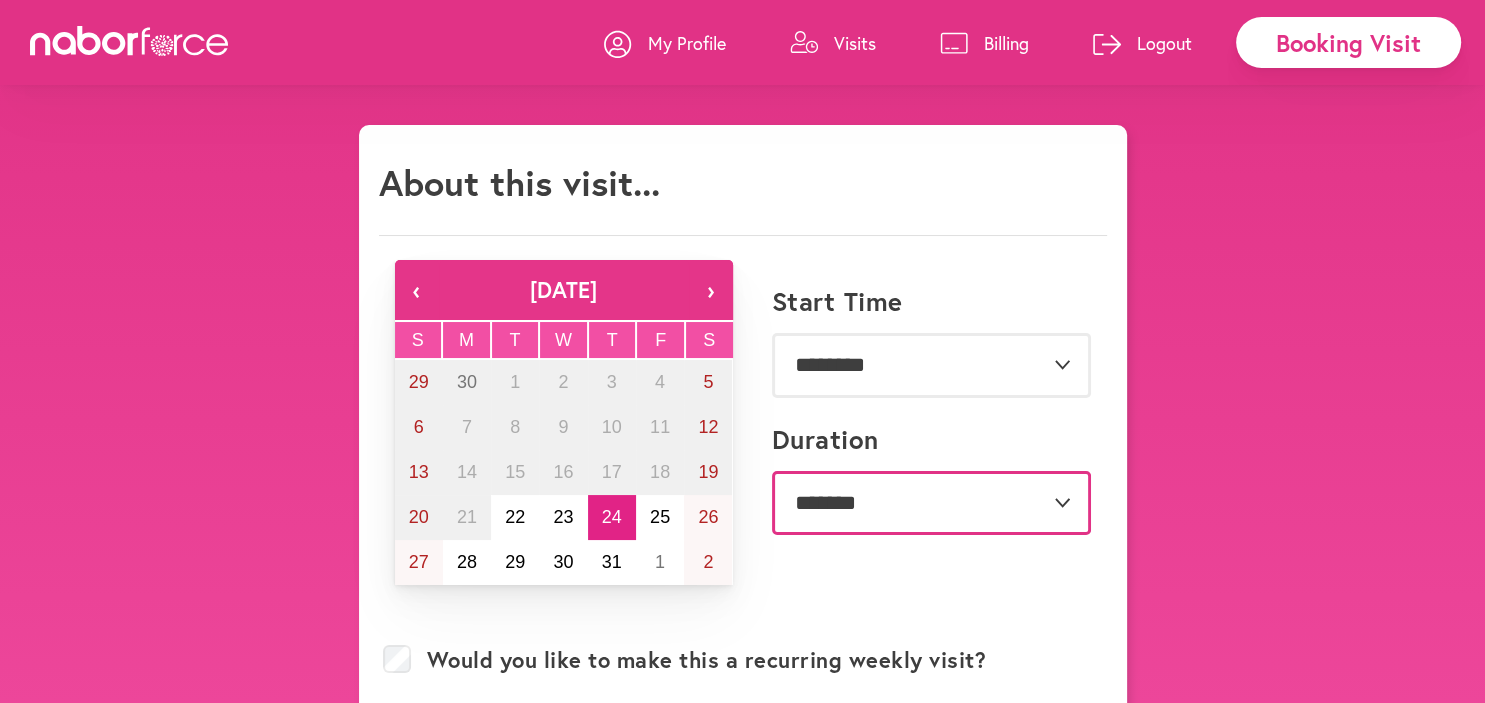 click on "**********" at bounding box center [0, 0] 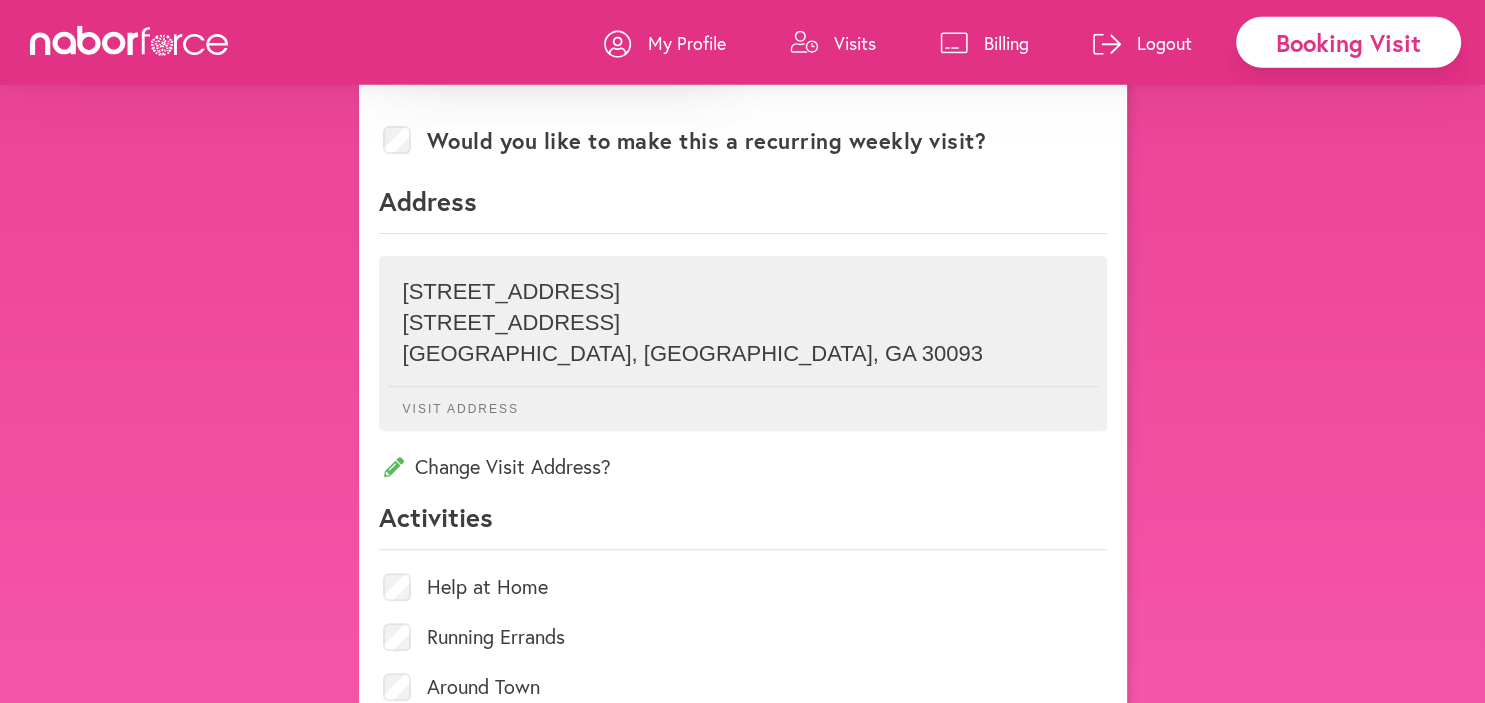 scroll, scrollTop: 633, scrollLeft: 0, axis: vertical 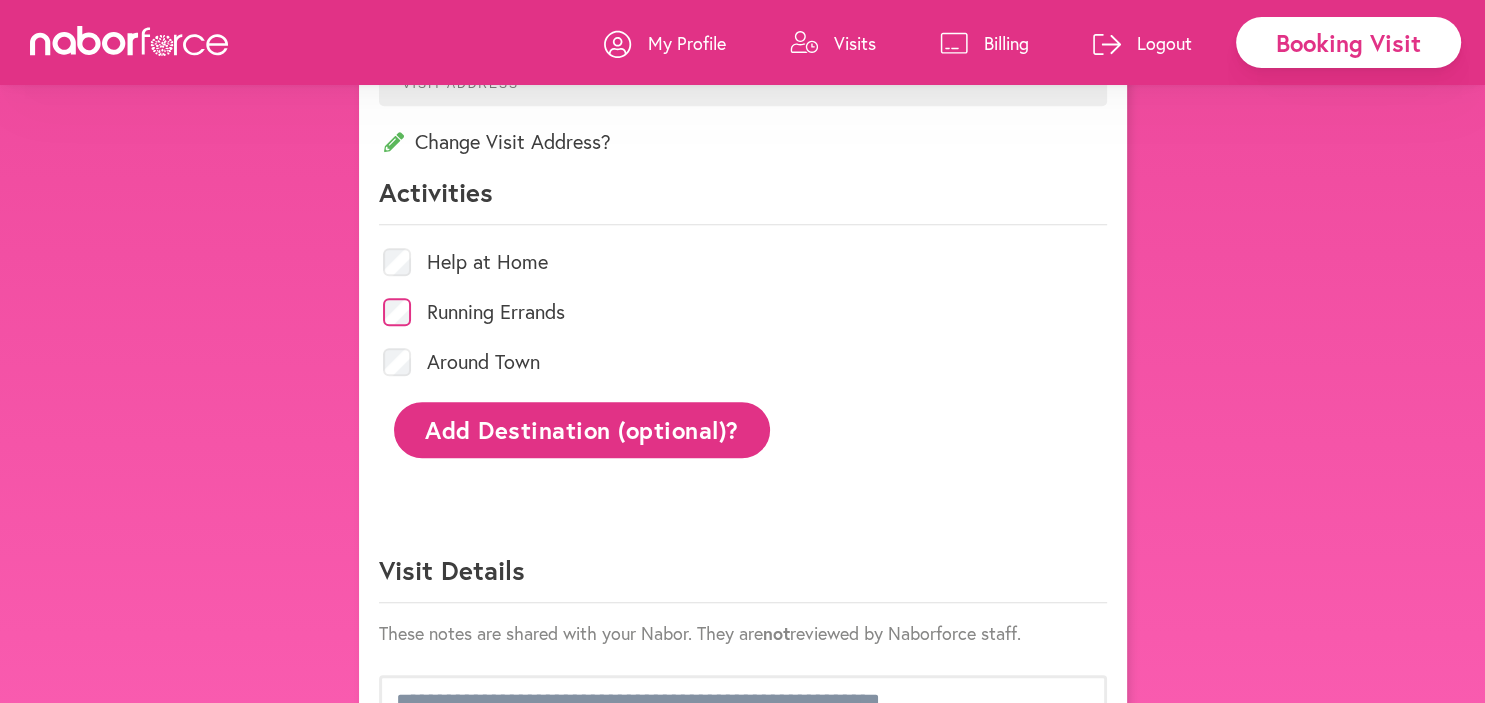 click on "Add Destination (optional)?" 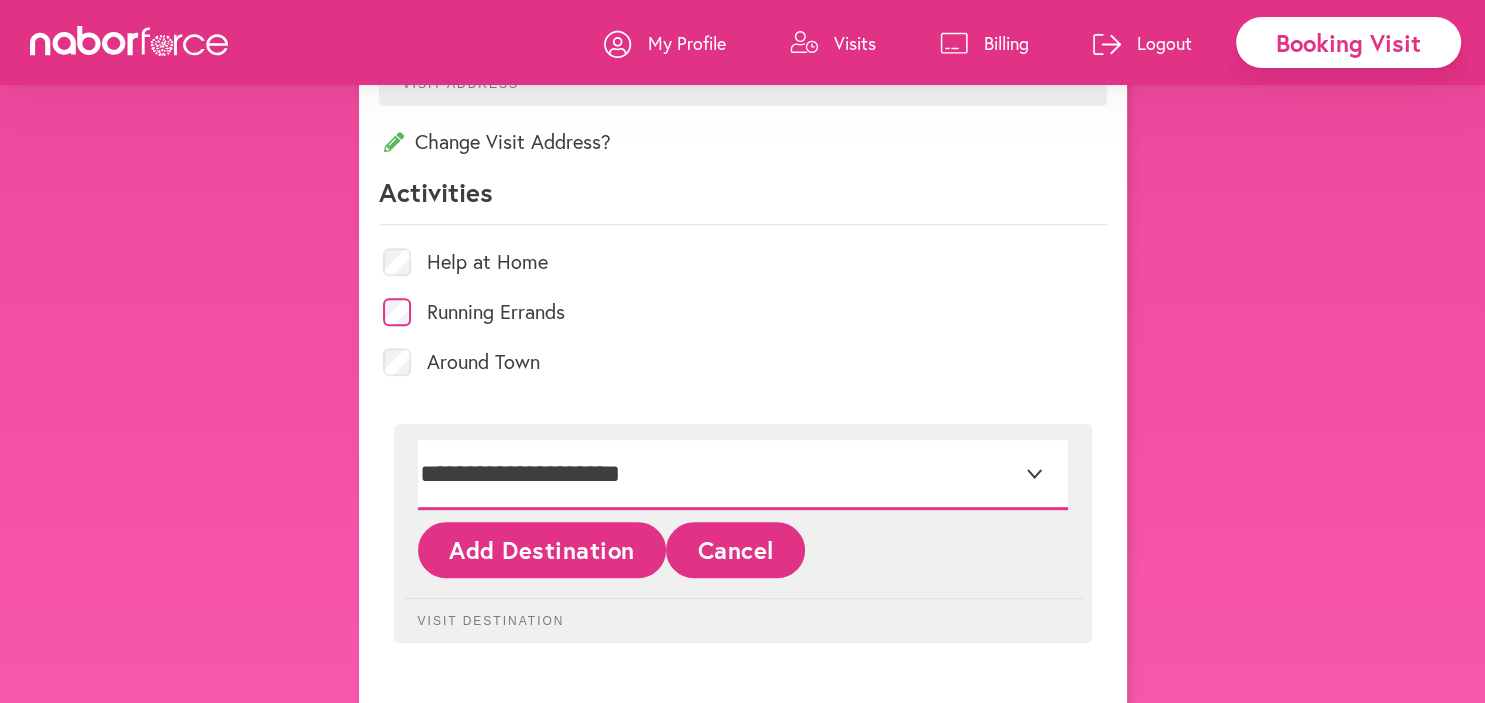 click on "**********" at bounding box center (743, 475) 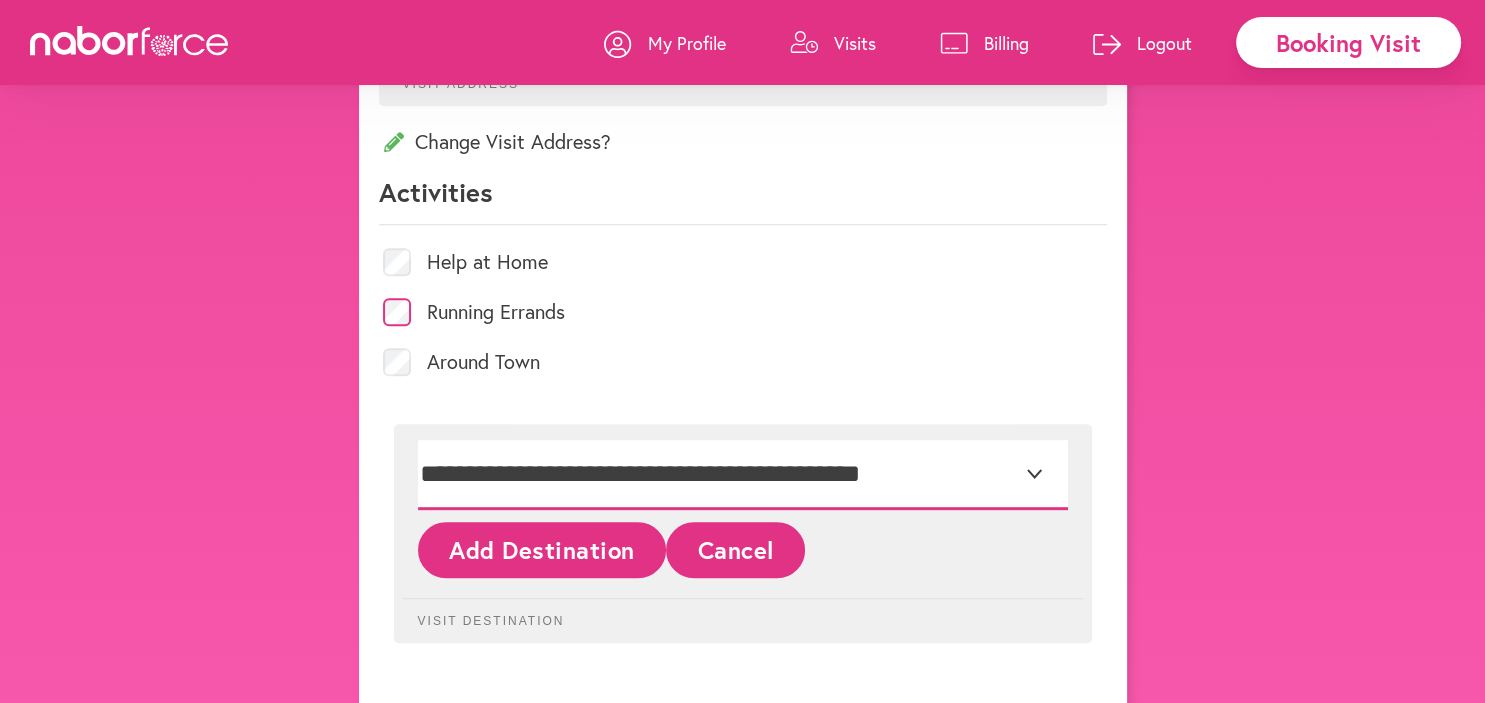 click on "**********" at bounding box center (0, 0) 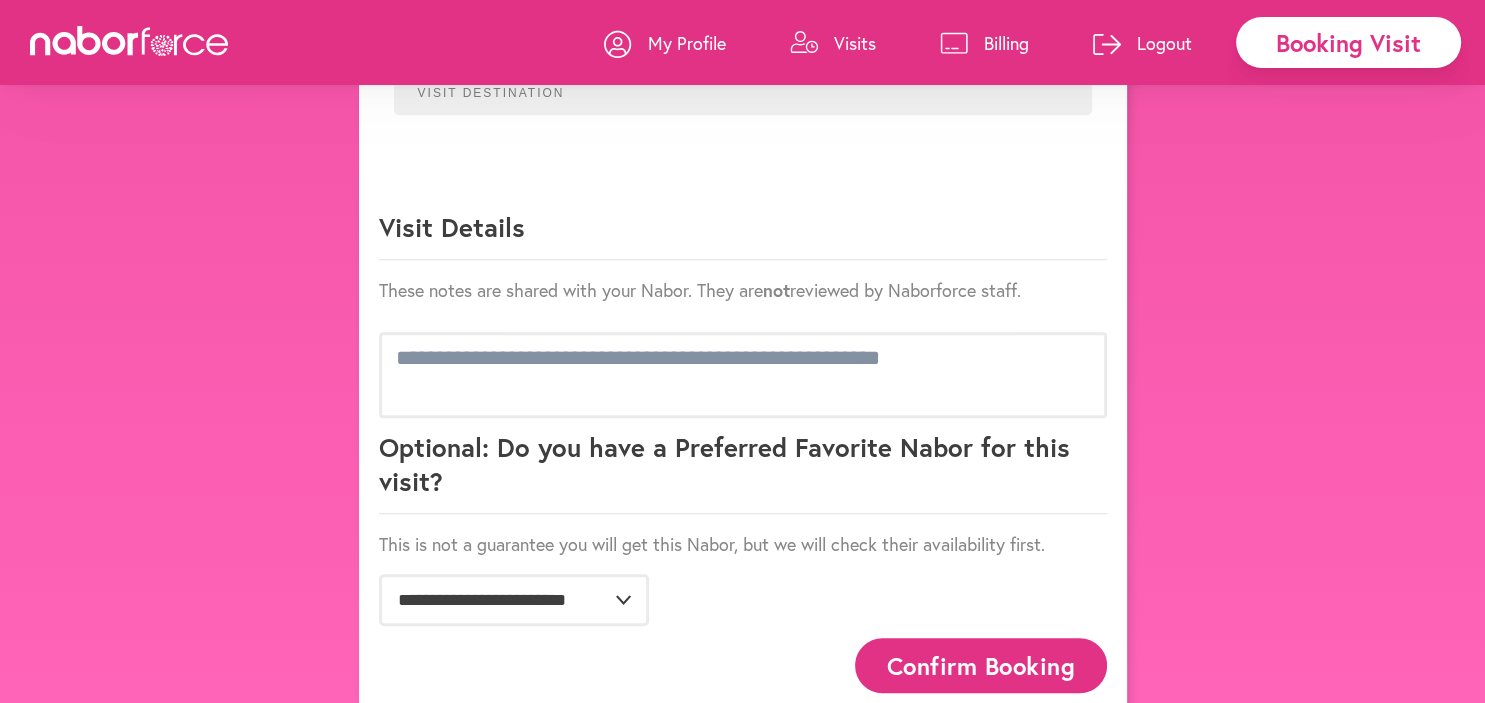 scroll, scrollTop: 1416, scrollLeft: 0, axis: vertical 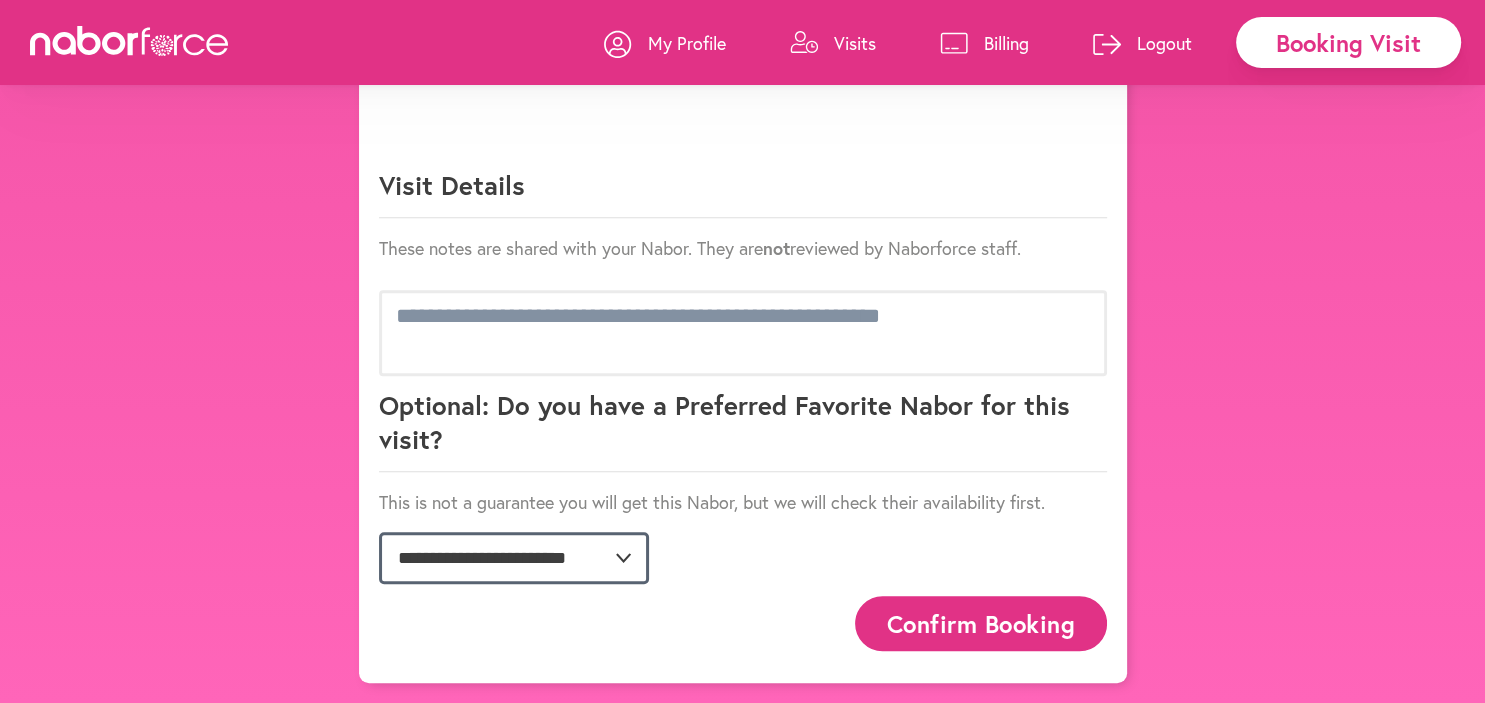 click on "**********" 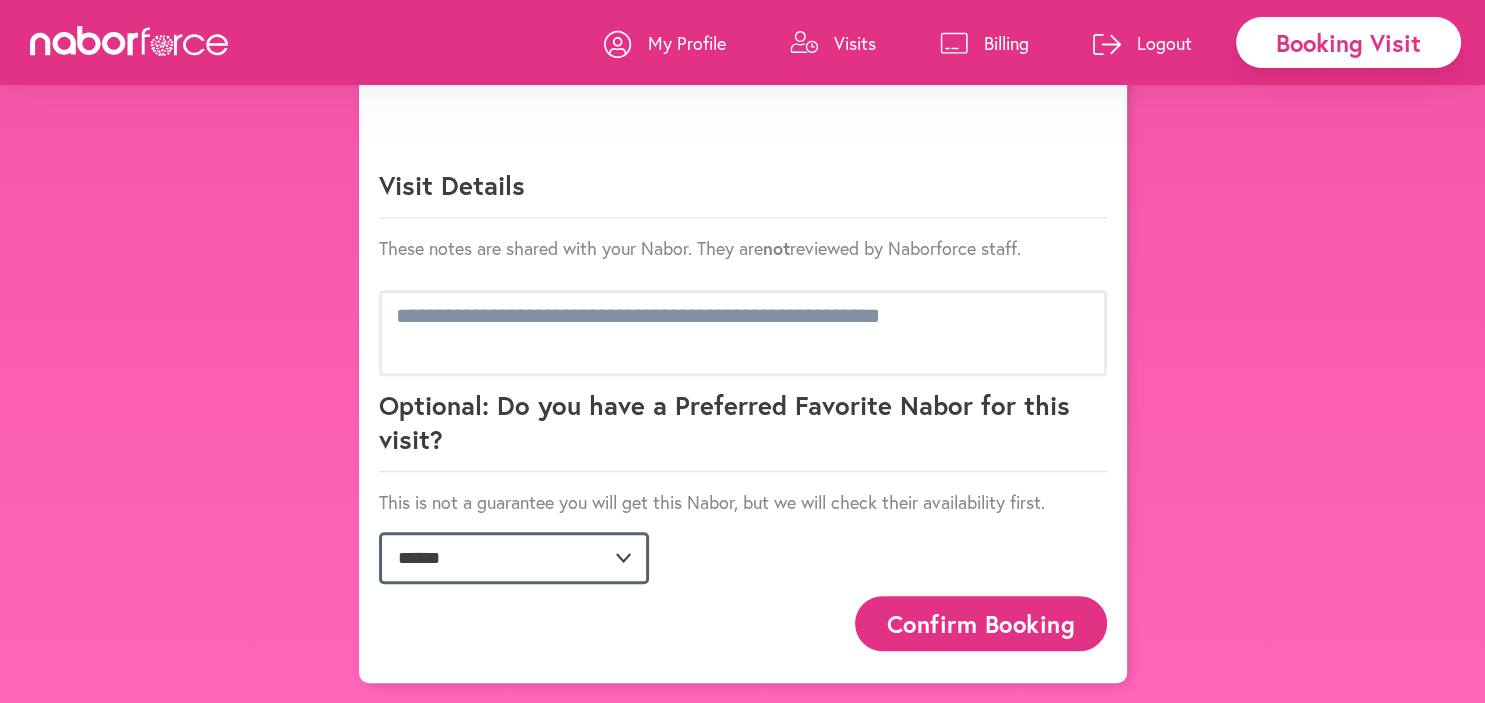 click on "******" at bounding box center [0, 0] 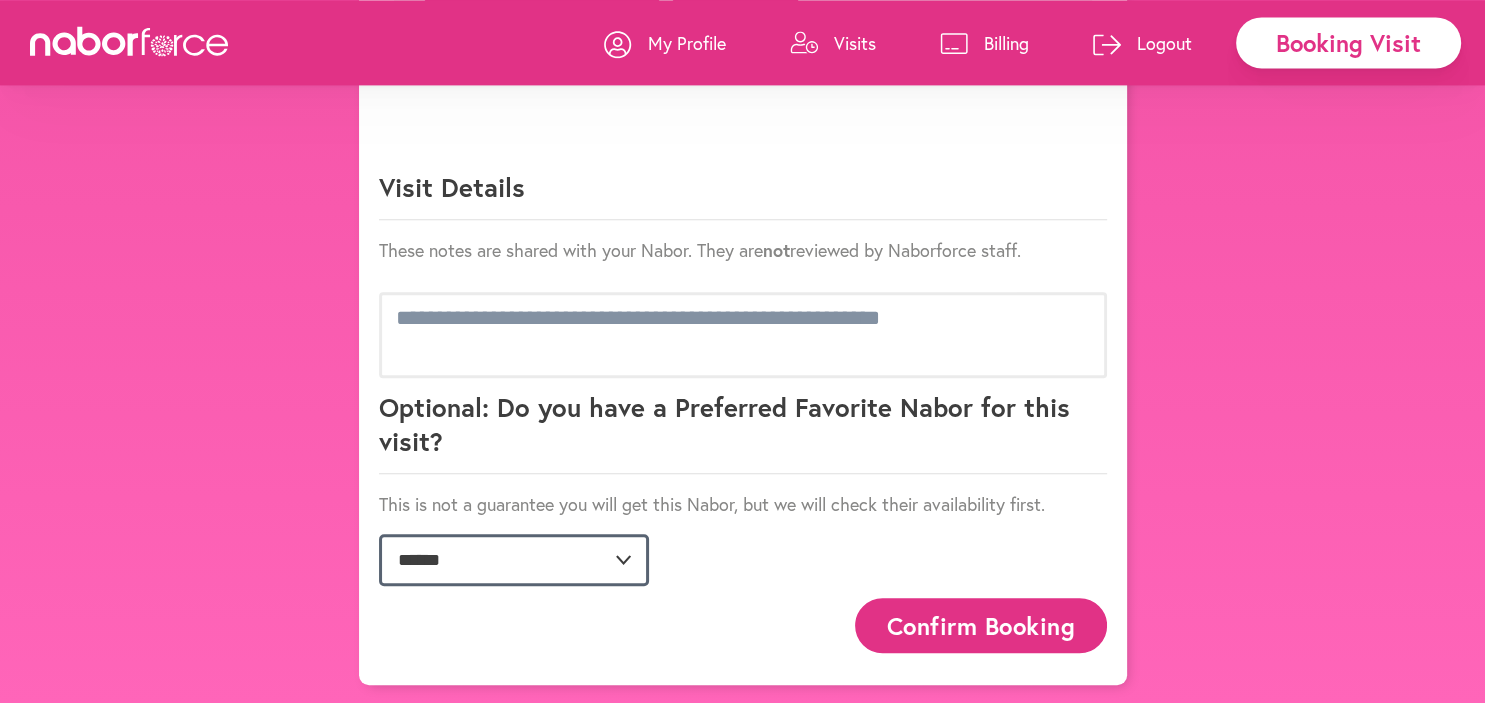 scroll, scrollTop: 1416, scrollLeft: 0, axis: vertical 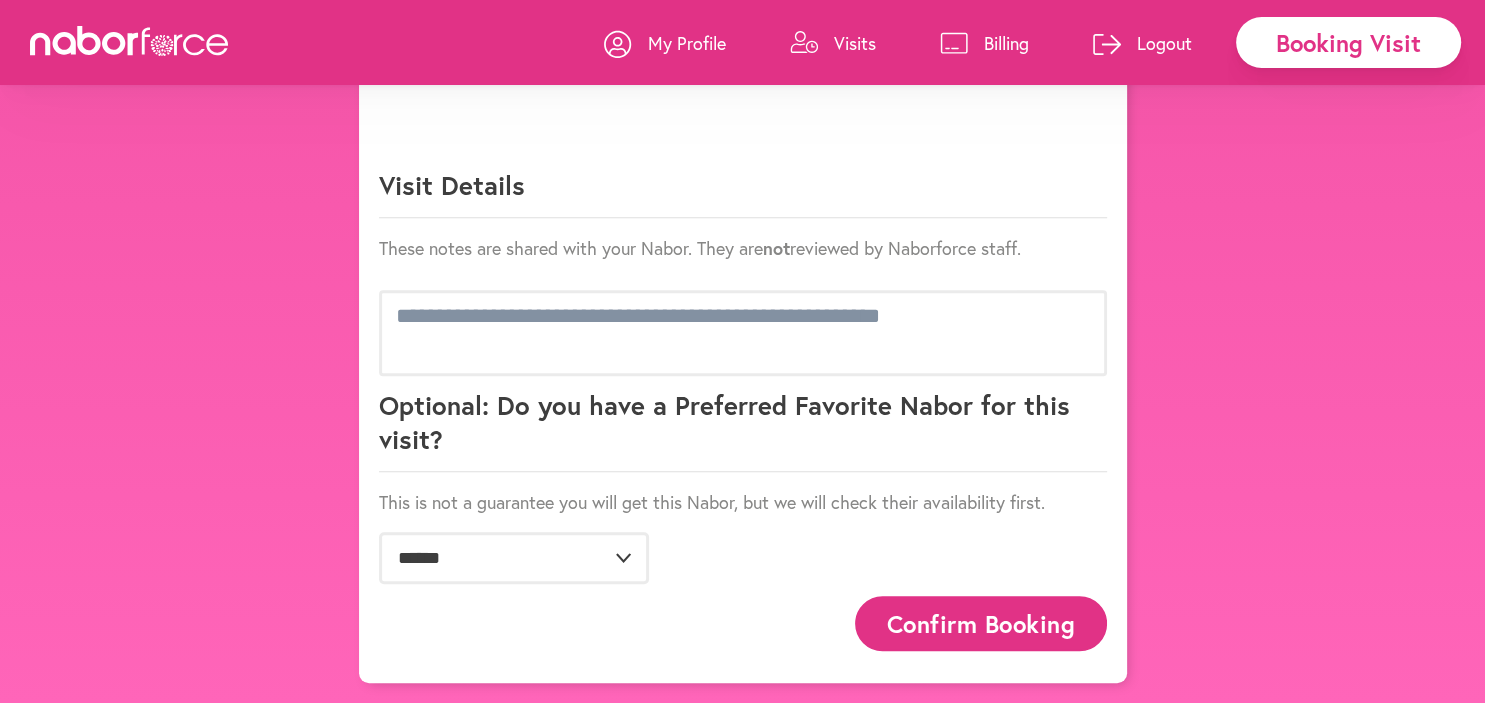 click on "Confirm Booking" at bounding box center (981, 623) 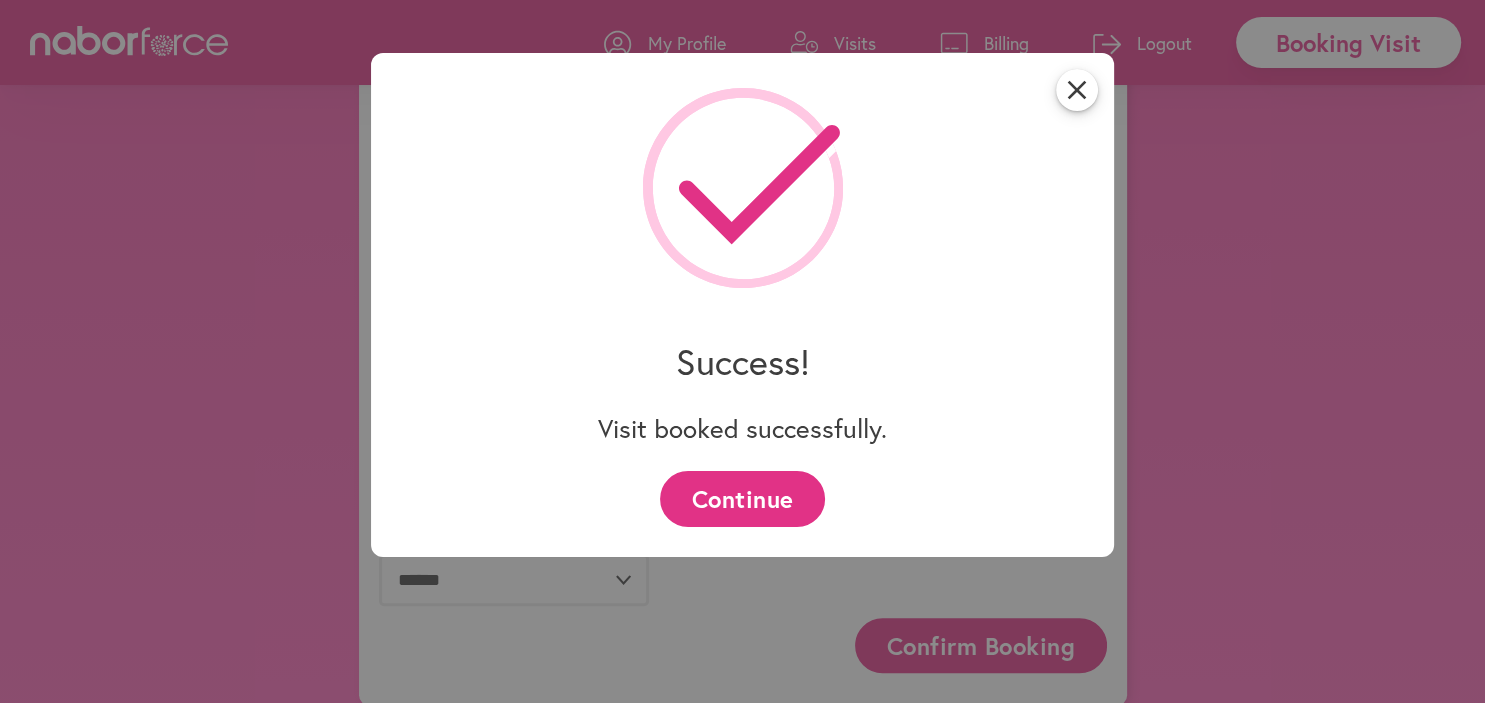 click on "Continue" at bounding box center (742, 498) 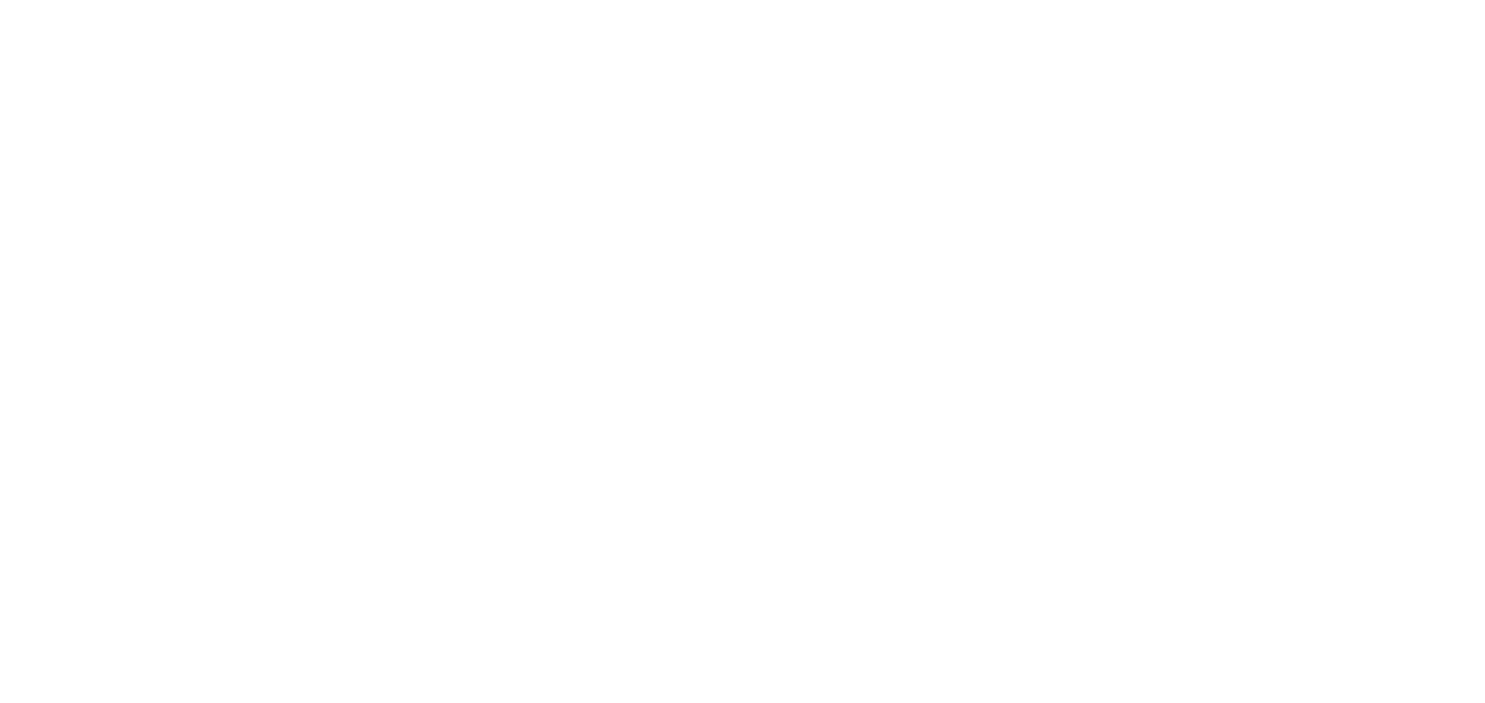 scroll, scrollTop: 0, scrollLeft: 0, axis: both 